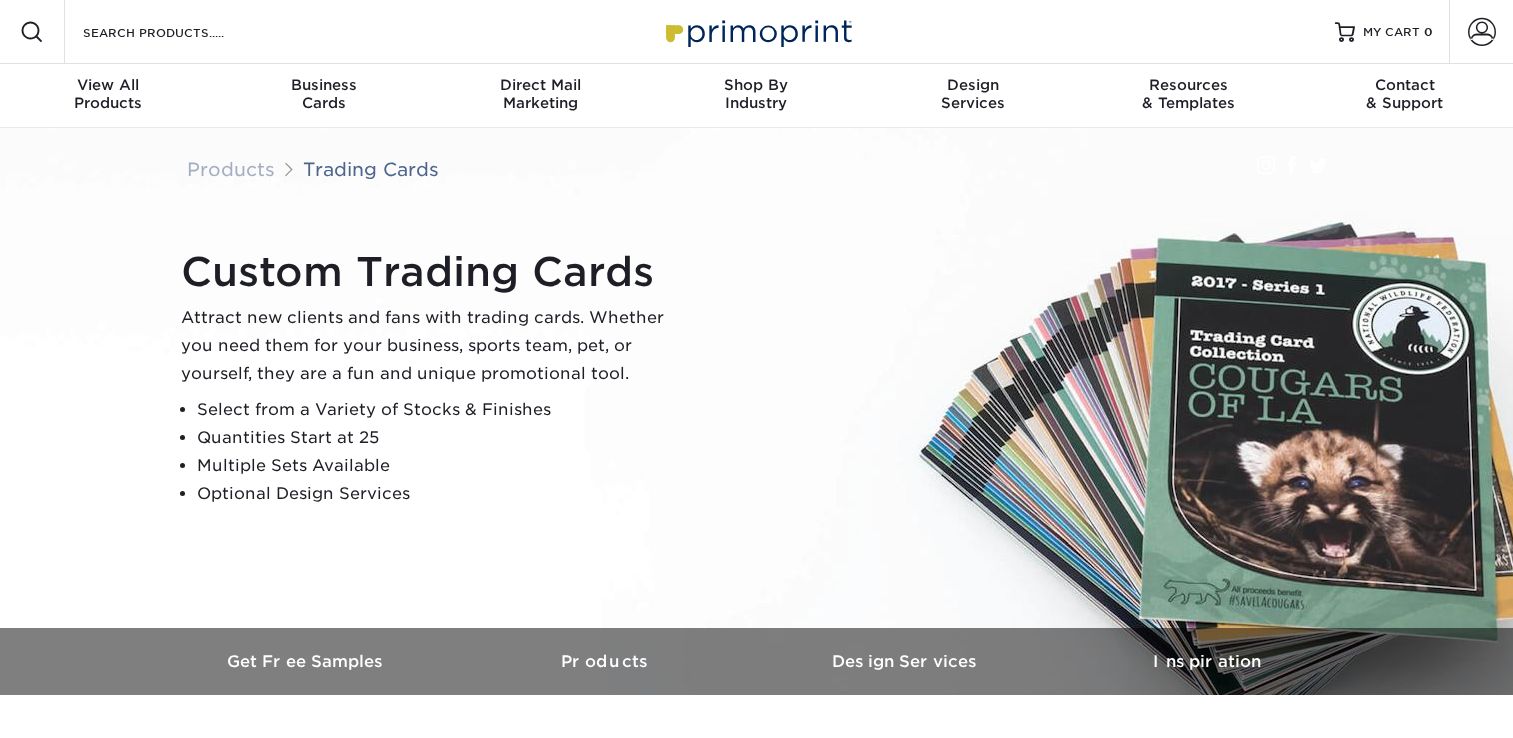 scroll, scrollTop: 0, scrollLeft: 0, axis: both 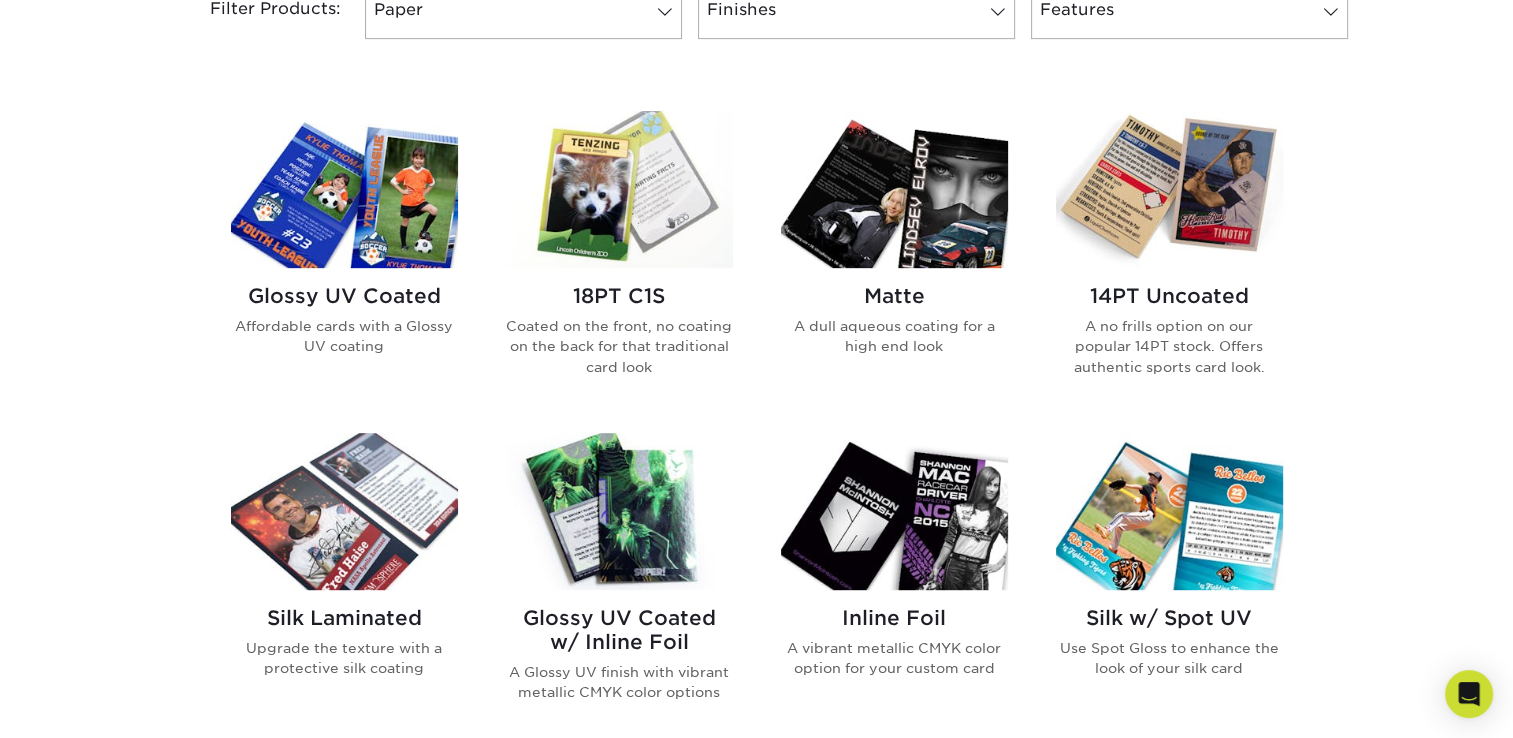 click at bounding box center (344, 189) 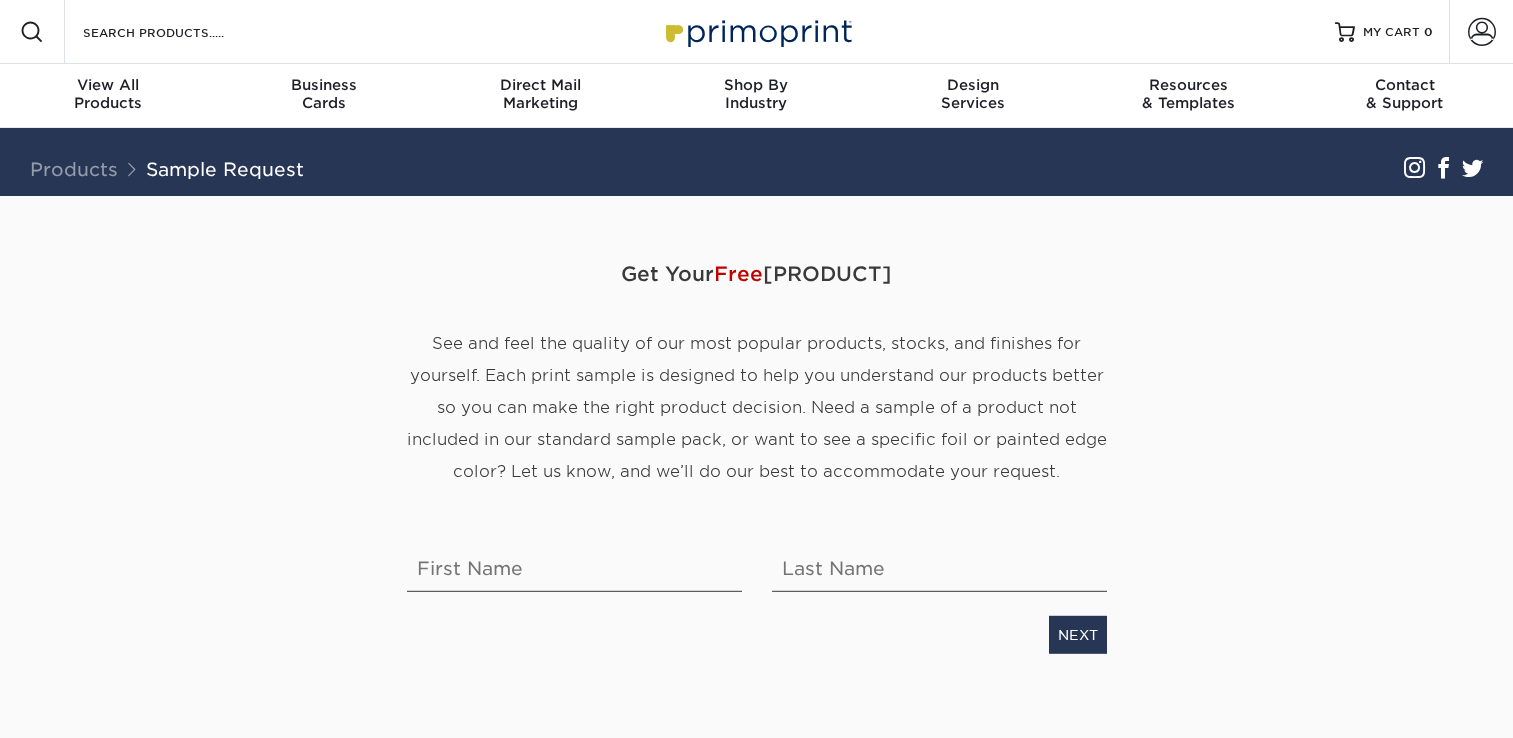 scroll, scrollTop: 0, scrollLeft: 0, axis: both 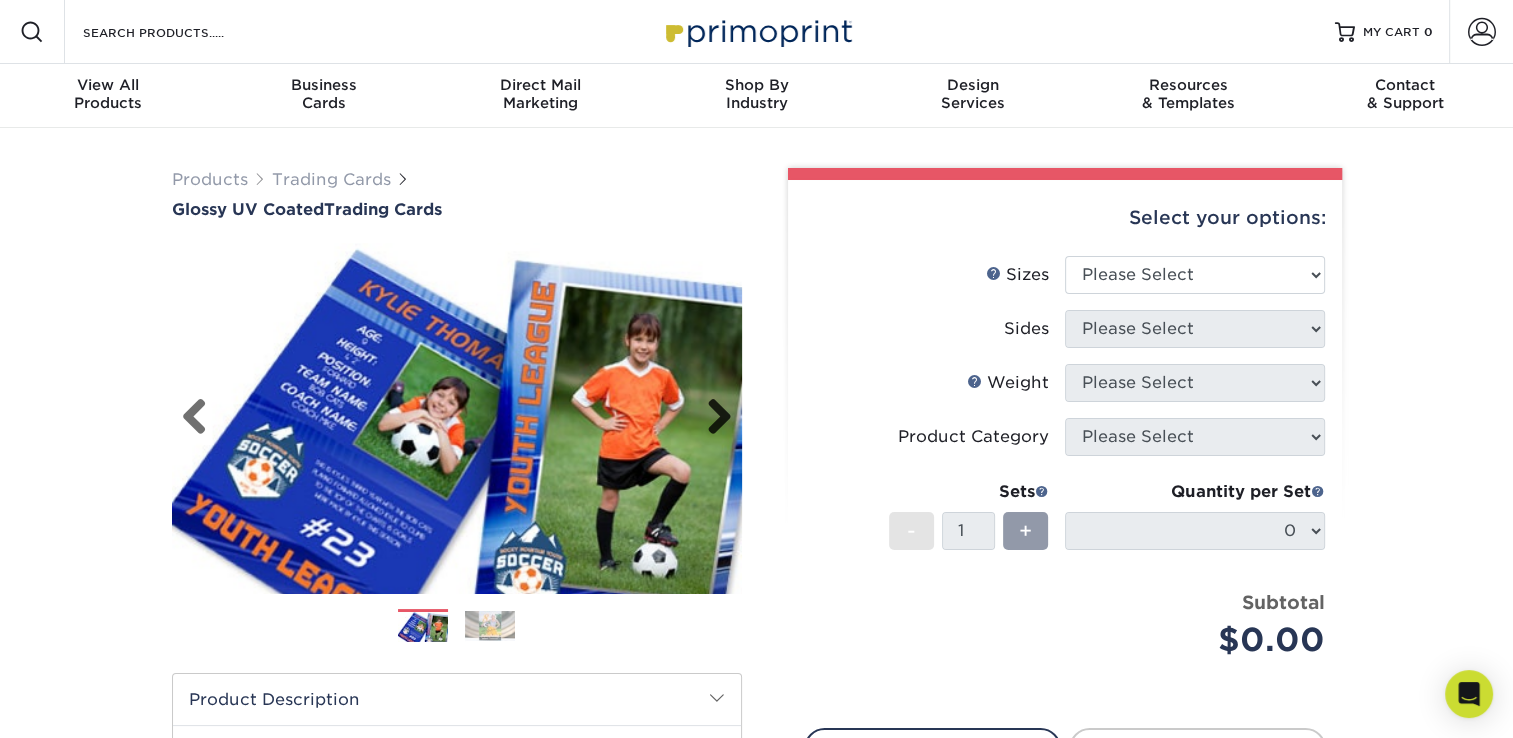 click on "Next" at bounding box center (712, 418) 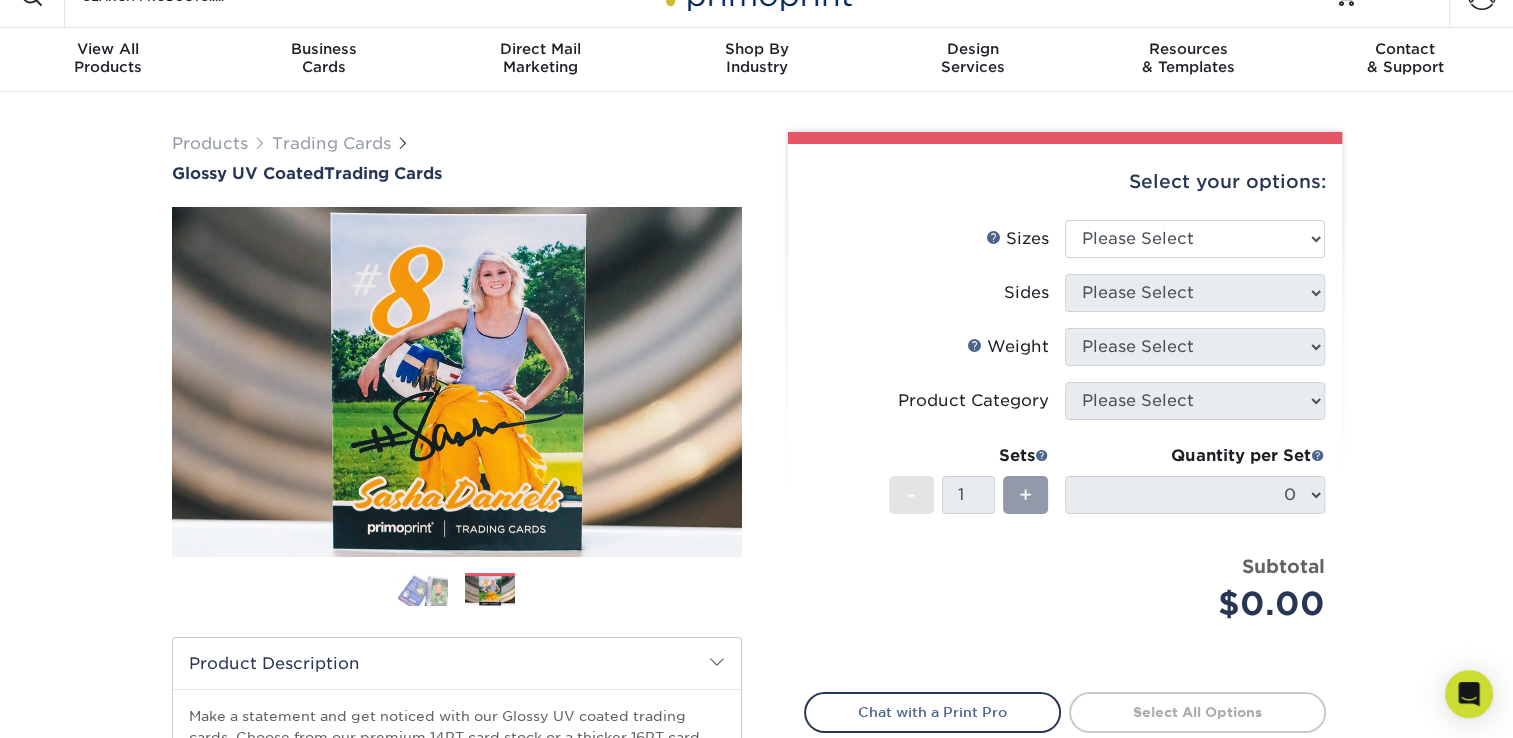 scroll, scrollTop: 100, scrollLeft: 0, axis: vertical 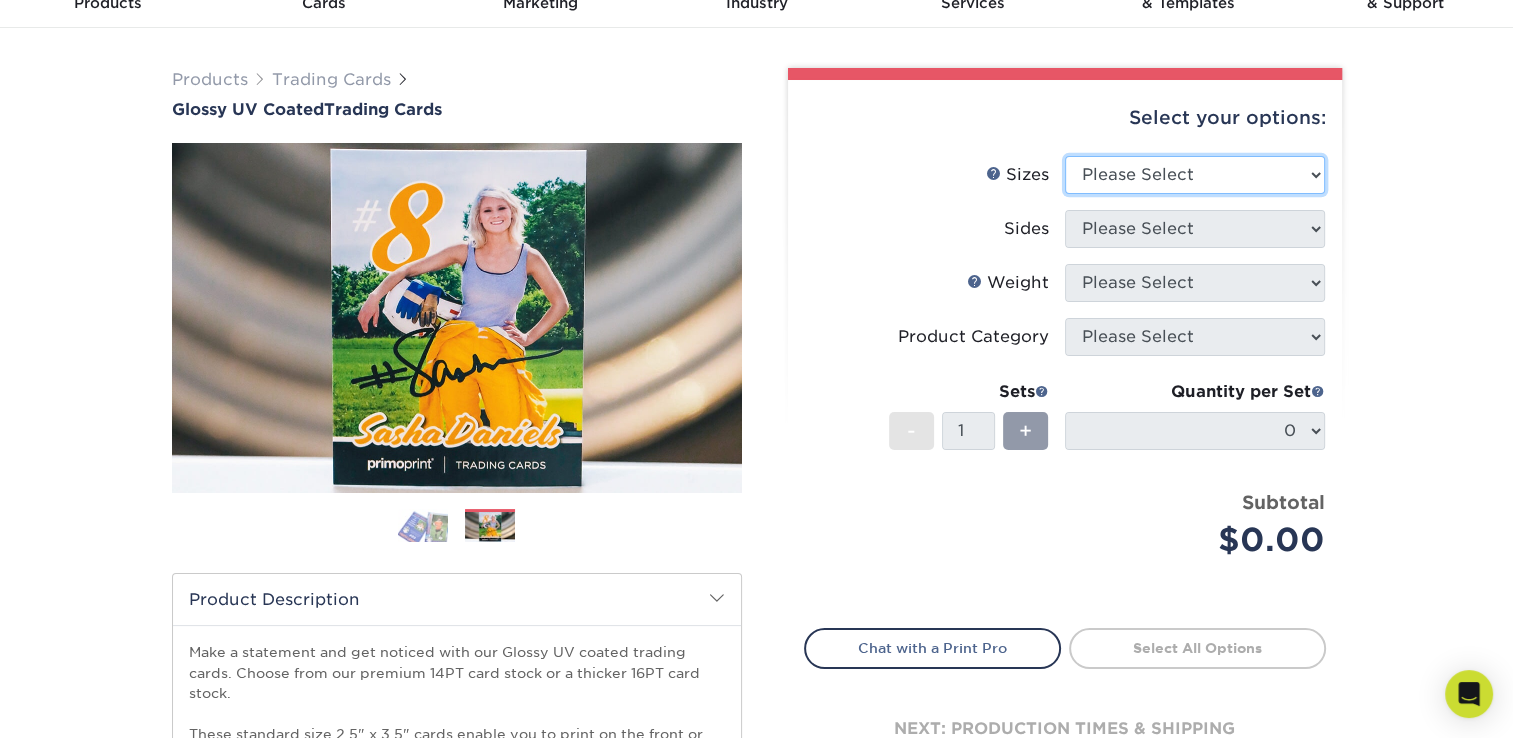 click on "Please Select
2.5" x 3.5"" at bounding box center [1195, 175] 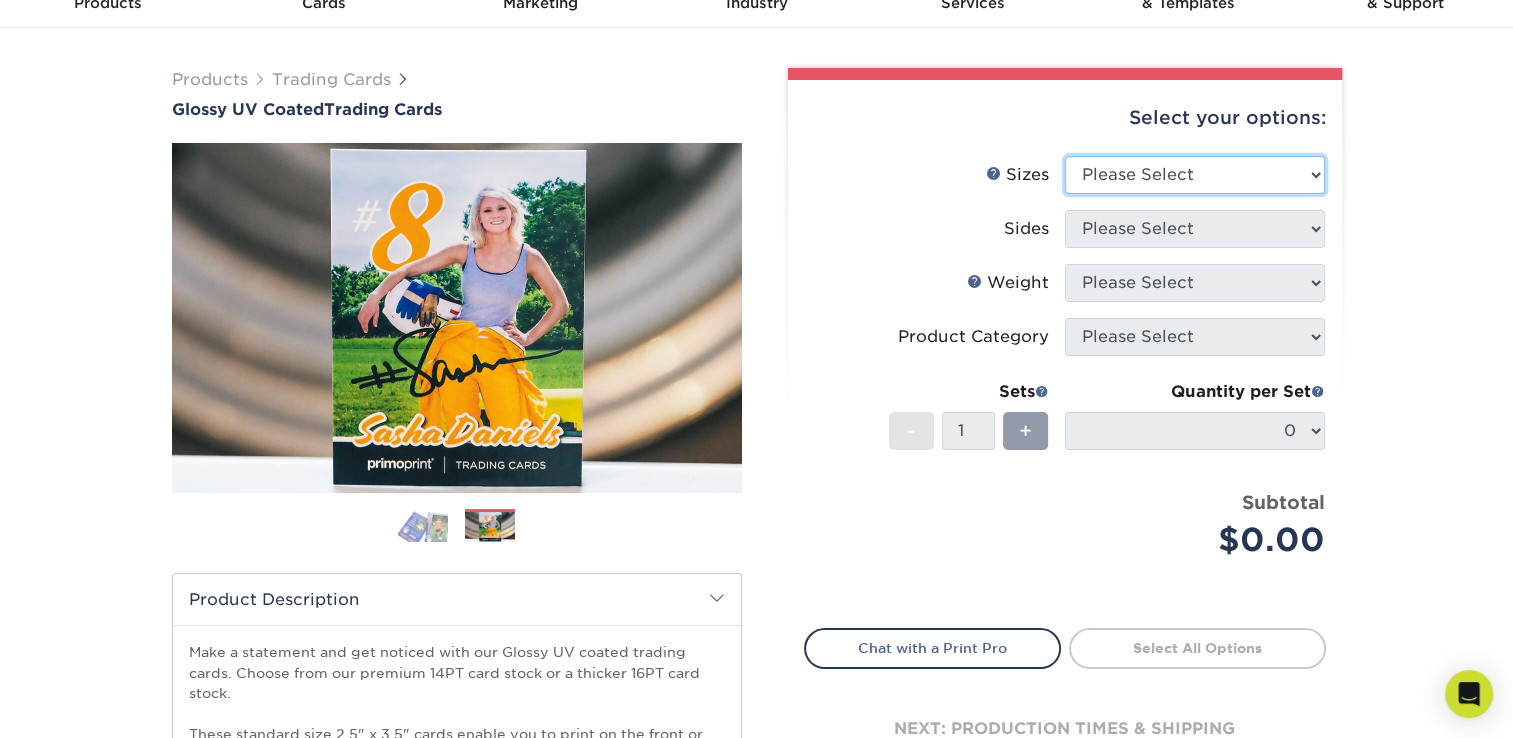select on "2.50x3.50" 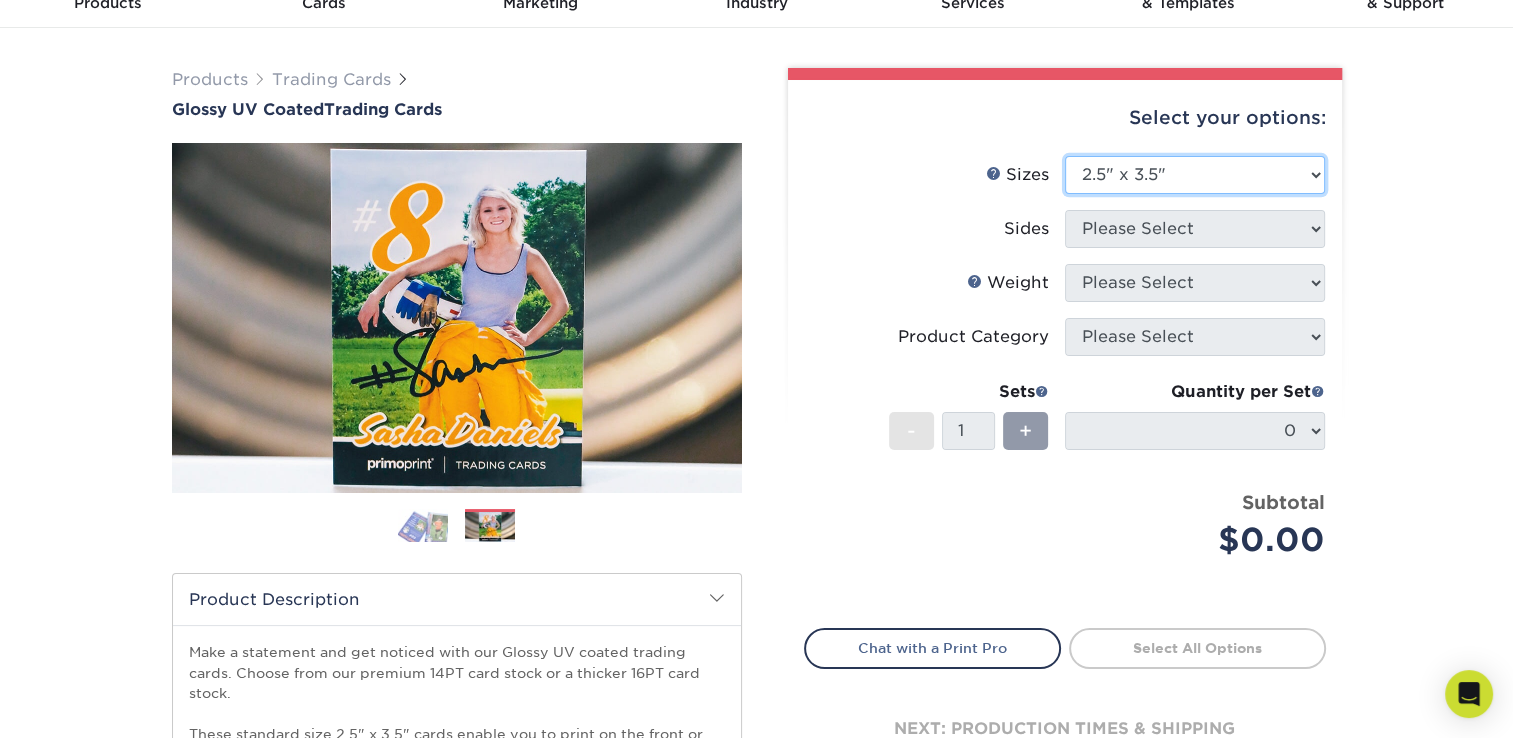 click on "Please Select
2.5" x 3.5"" at bounding box center (1195, 175) 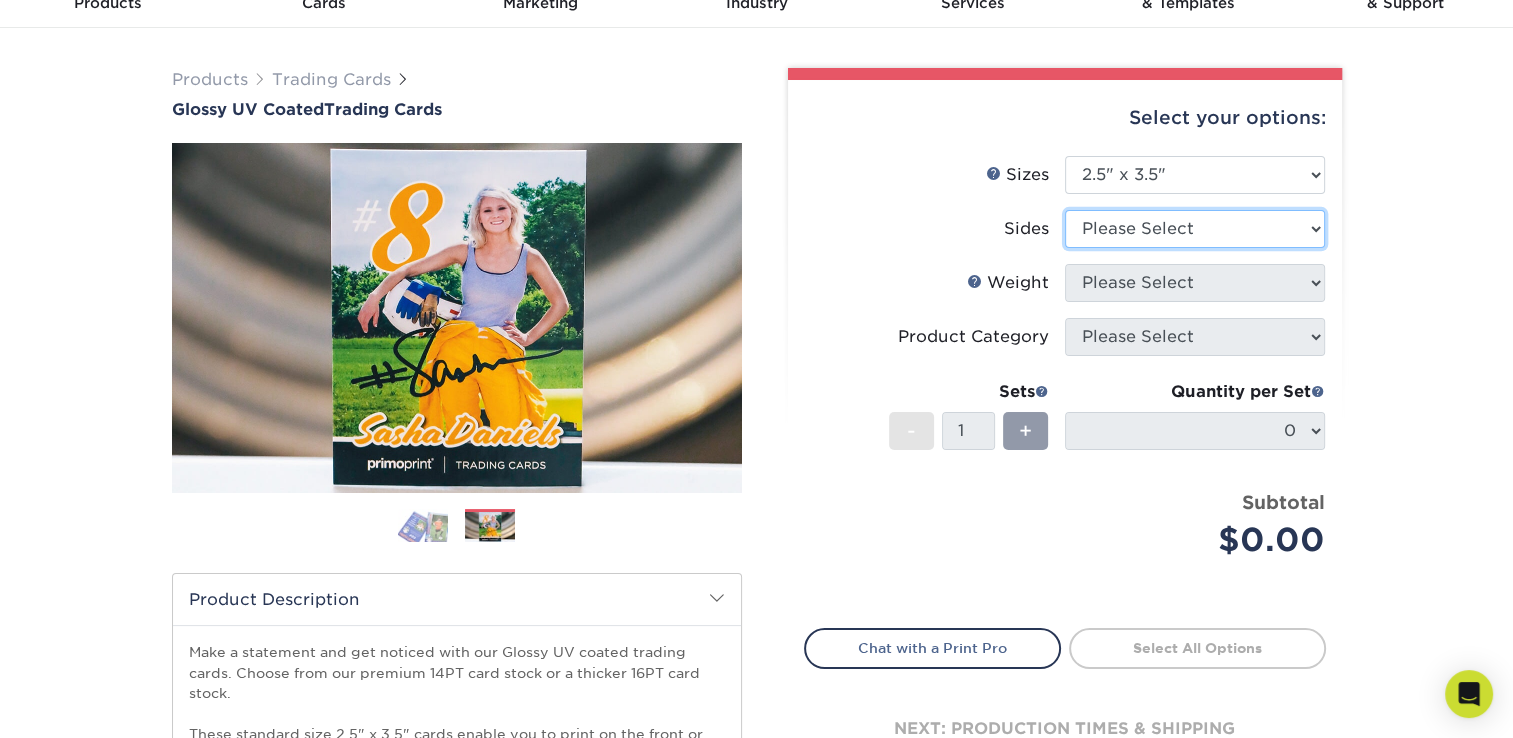 click on "Please Select Print Both Sides Print Front Only" at bounding box center [1195, 229] 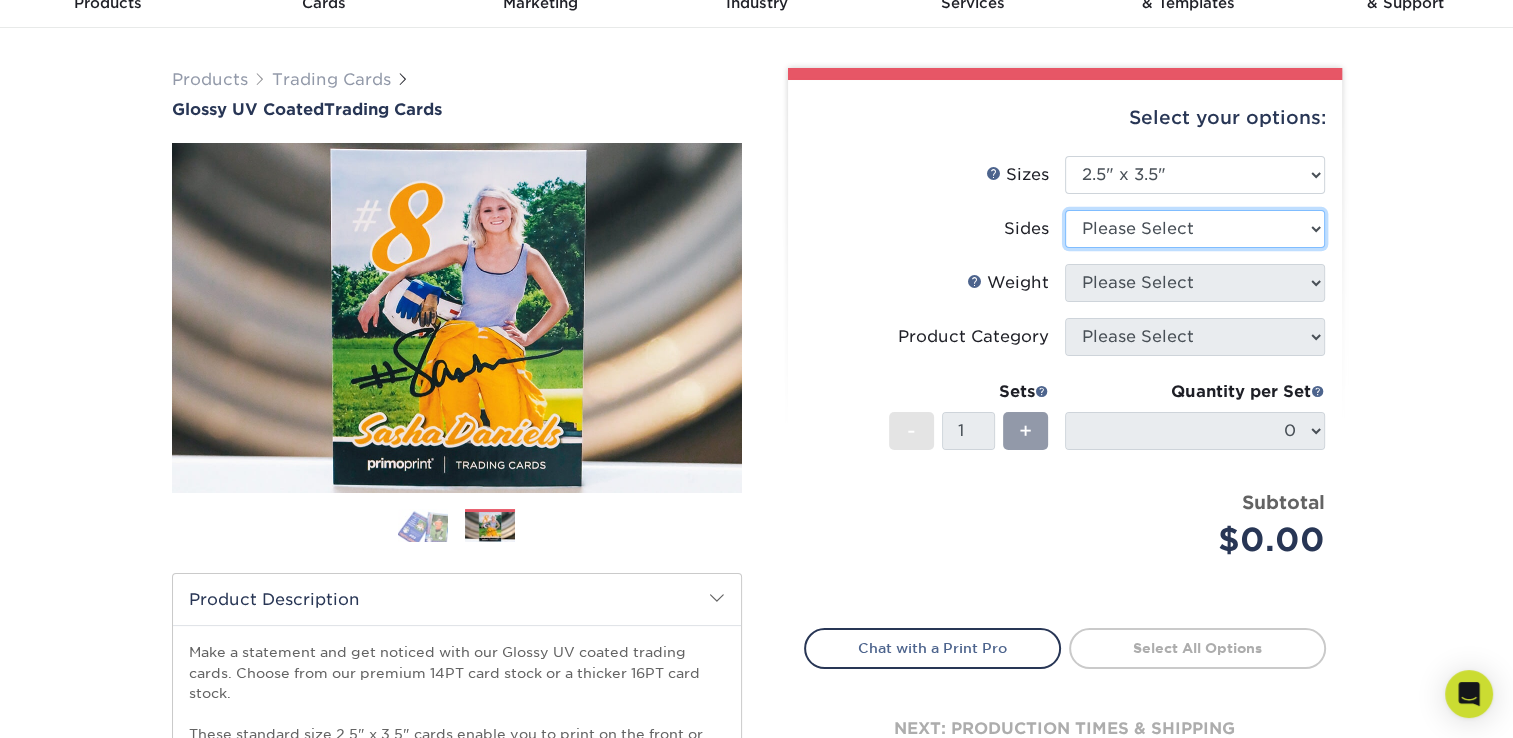 select on "13abbda7-1d64-4f25-8bb2-c179b224825d" 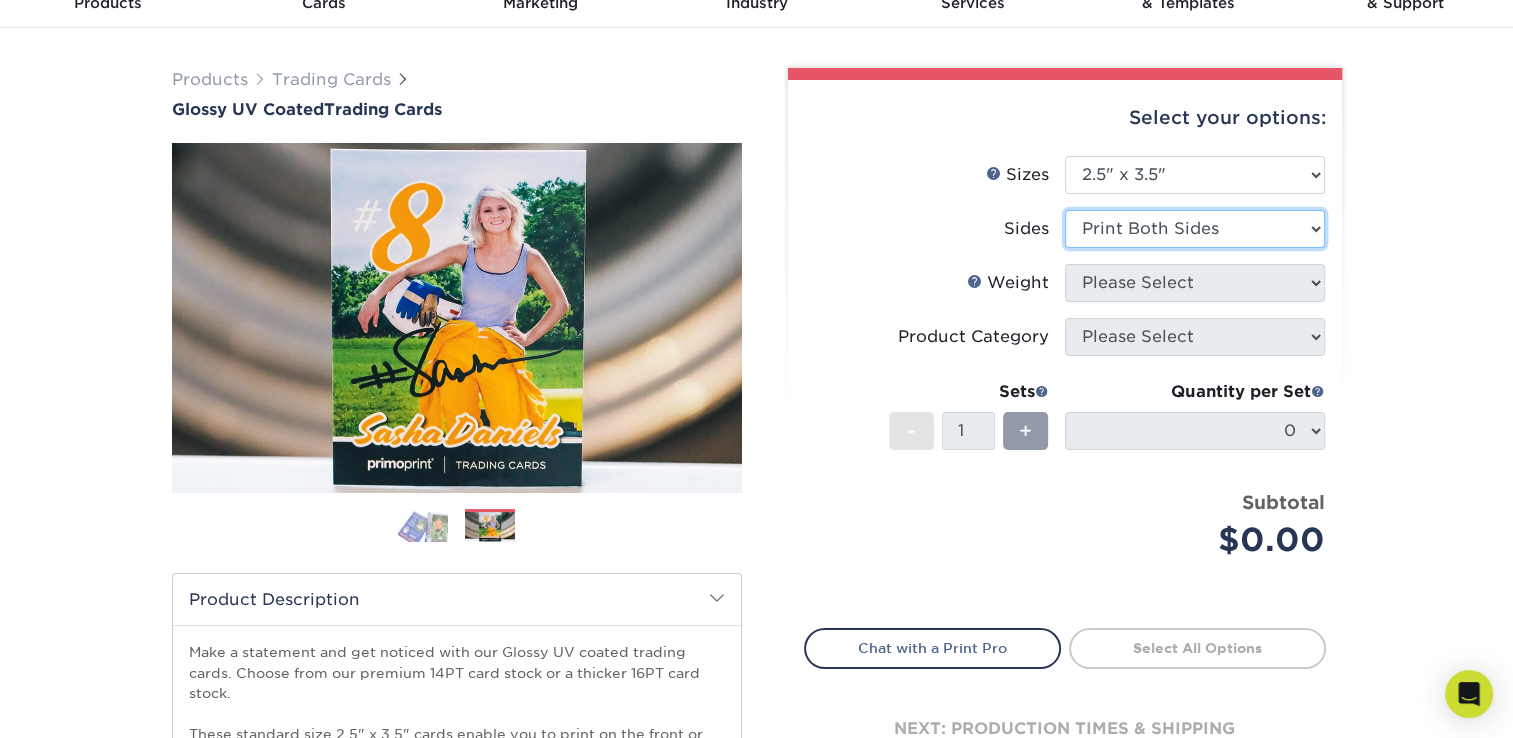 click on "Please Select Print Both Sides Print Front Only" at bounding box center (1195, 229) 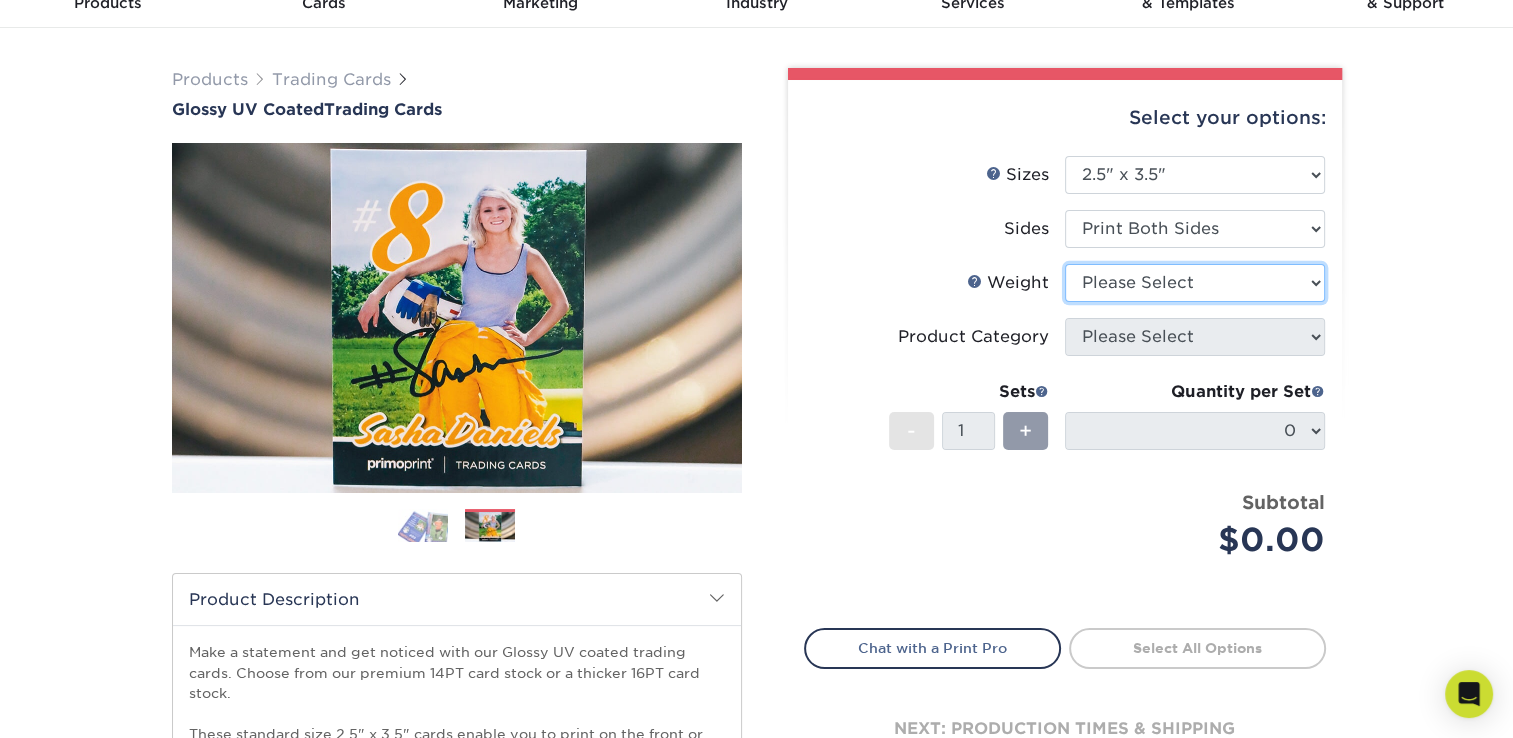 click on "Please Select 16PT 14PT 18PT C1S" at bounding box center (1195, 283) 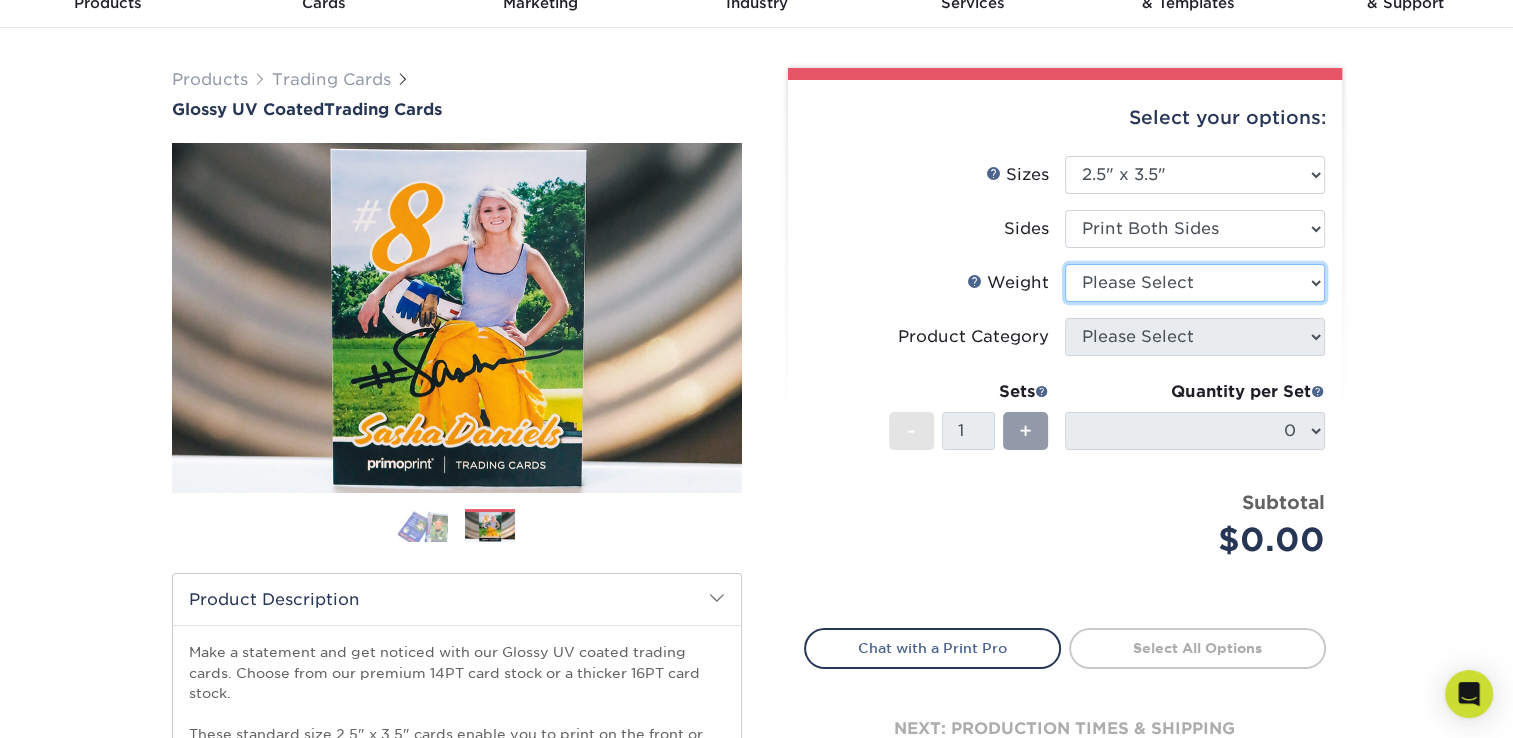 select on "14PT" 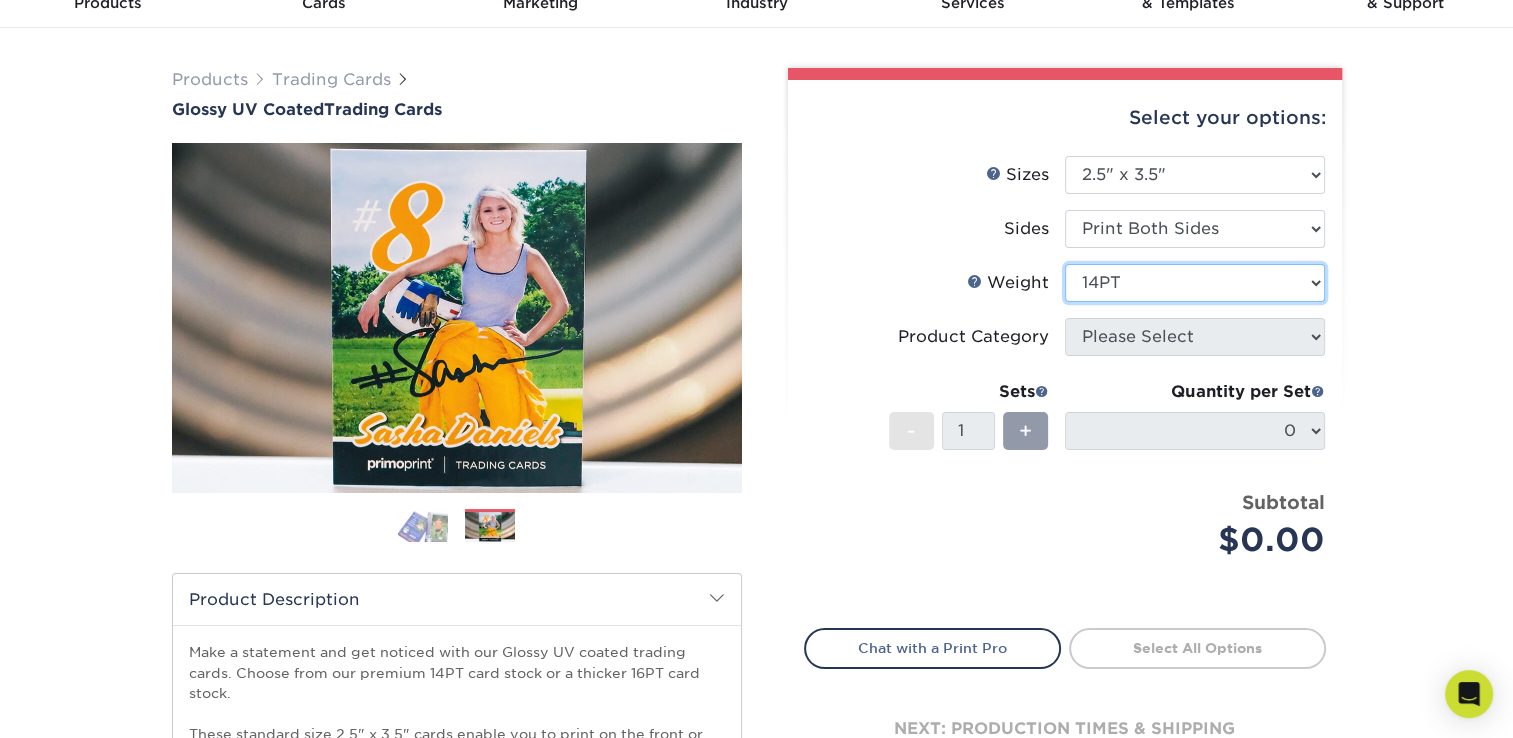 click on "Please Select 16PT 14PT 18PT C1S" at bounding box center (1195, 283) 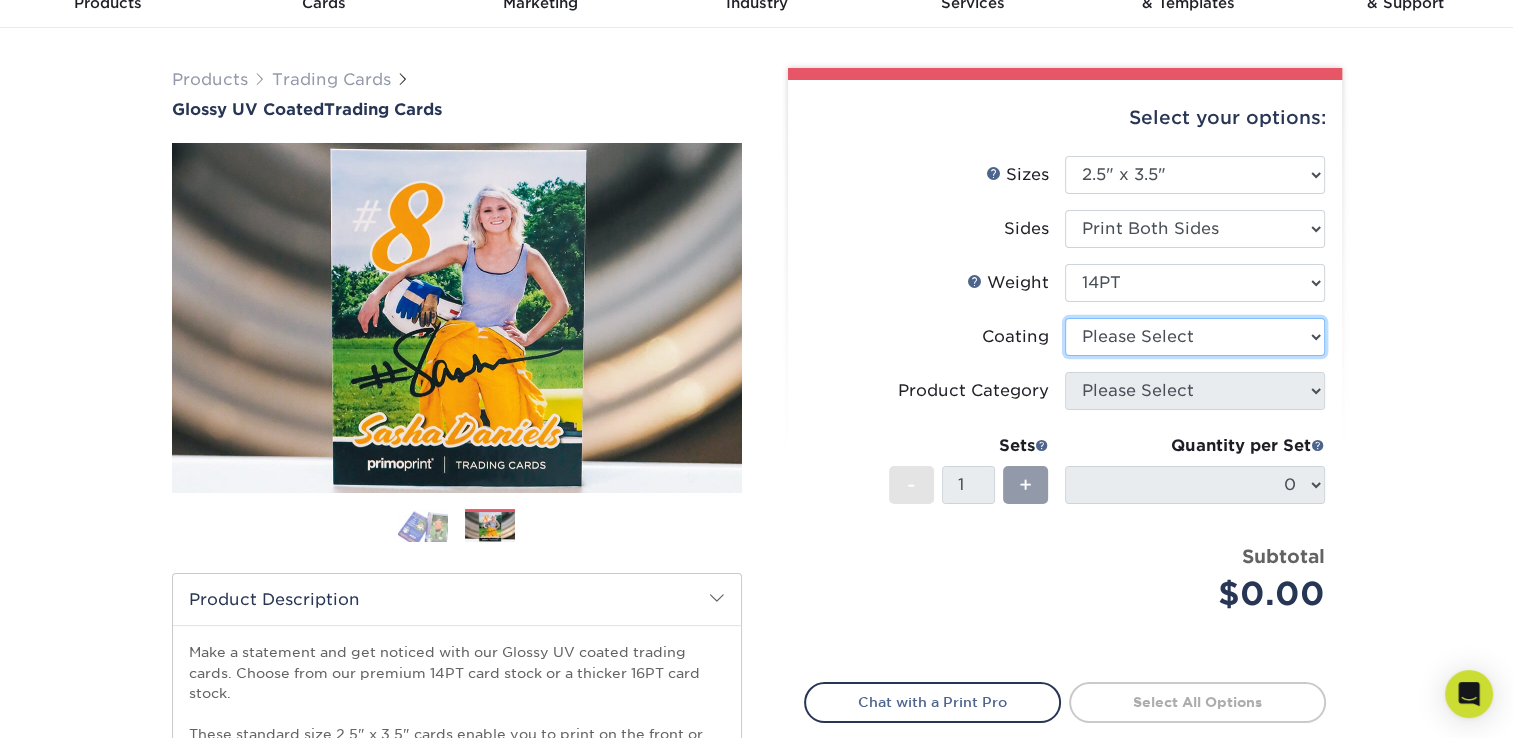 click at bounding box center [1195, 337] 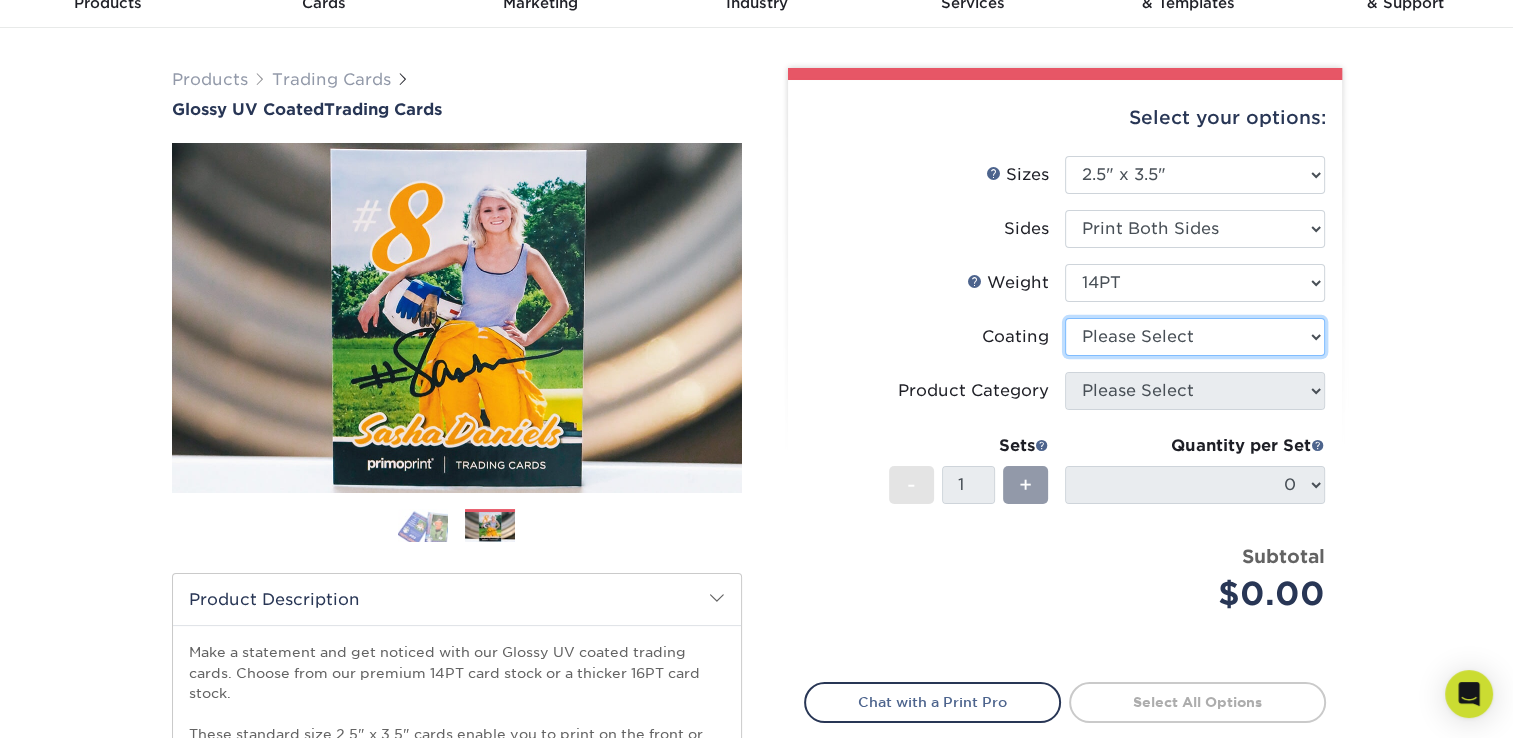select on "ae367451-b2b8-45df-a344-0f05b6a12993" 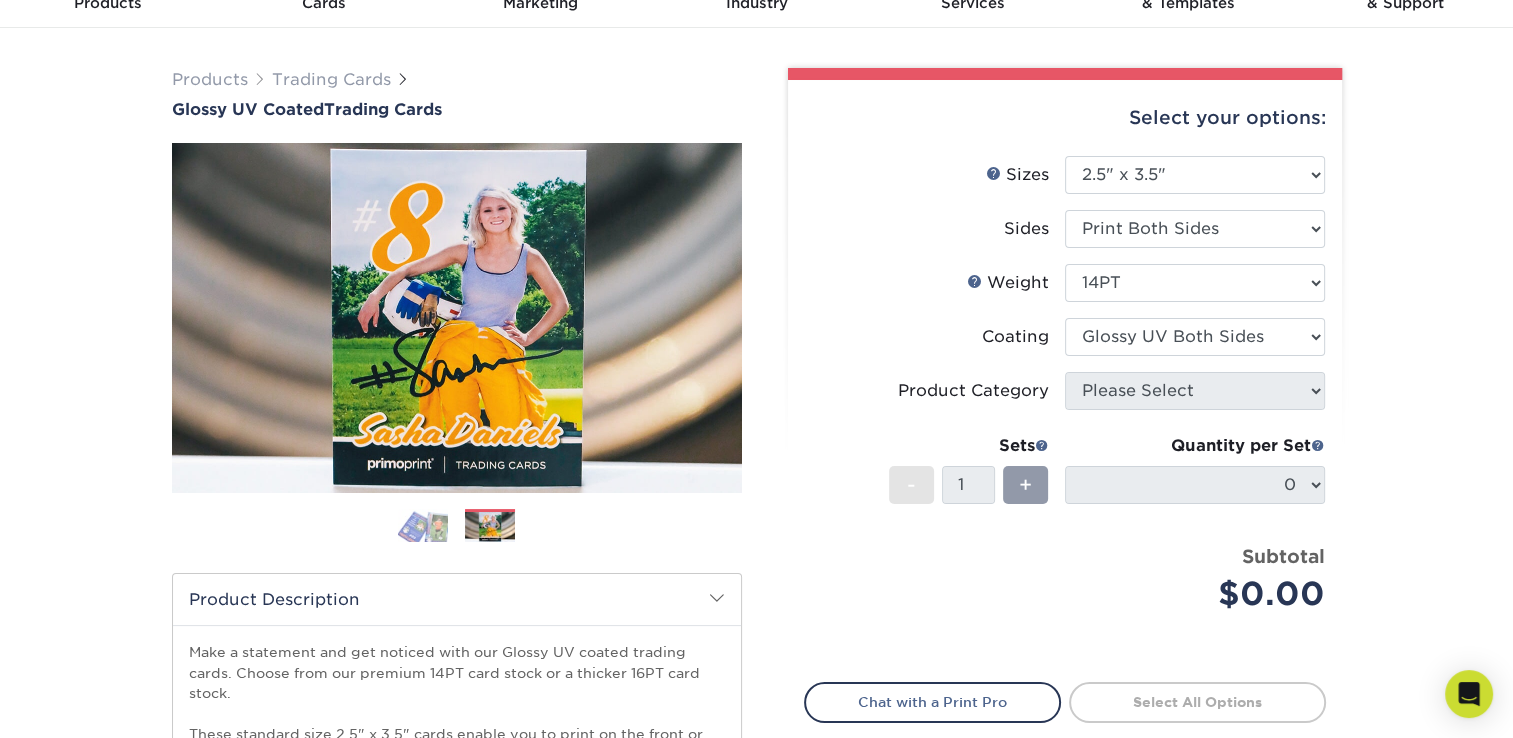 click at bounding box center (1195, 337) 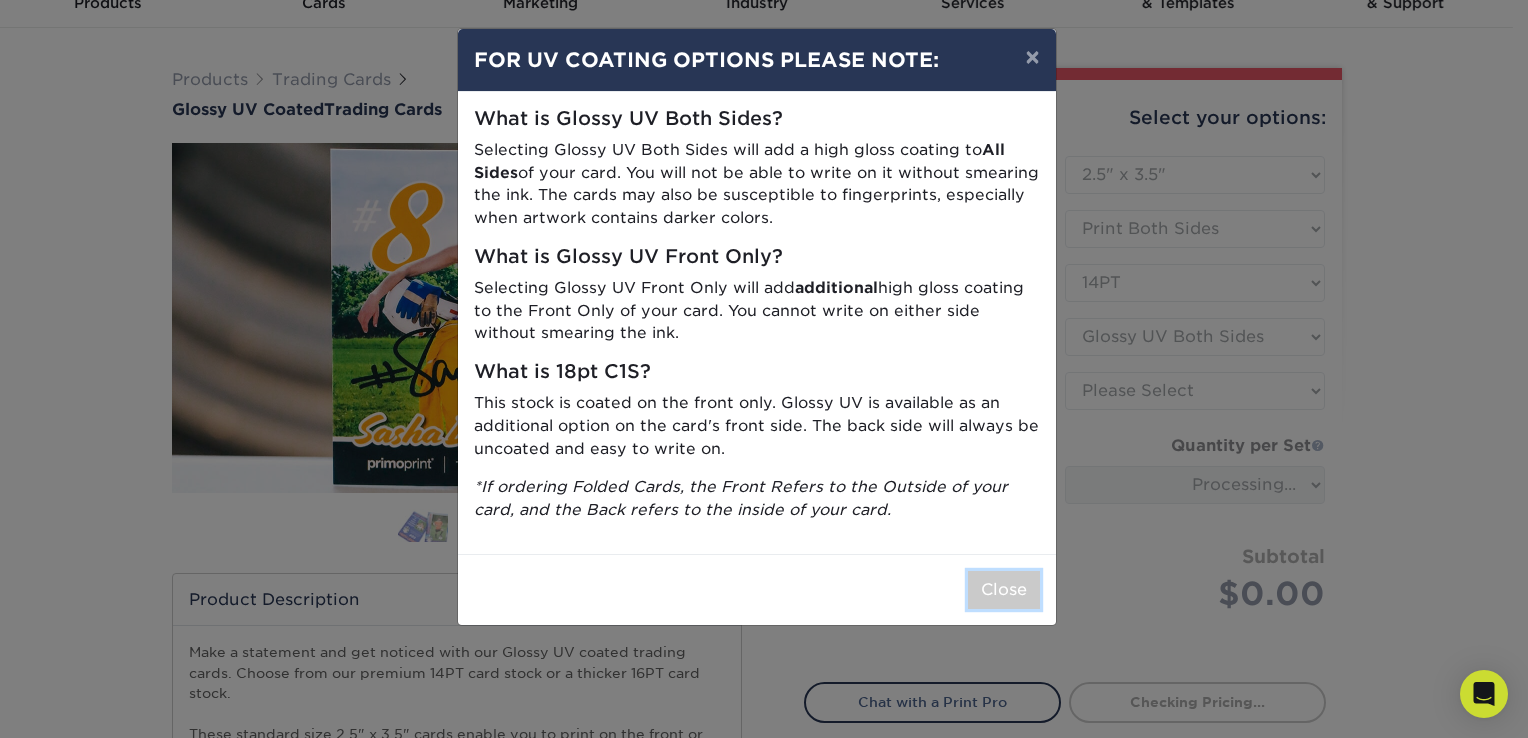 click on "Close" at bounding box center [1004, 590] 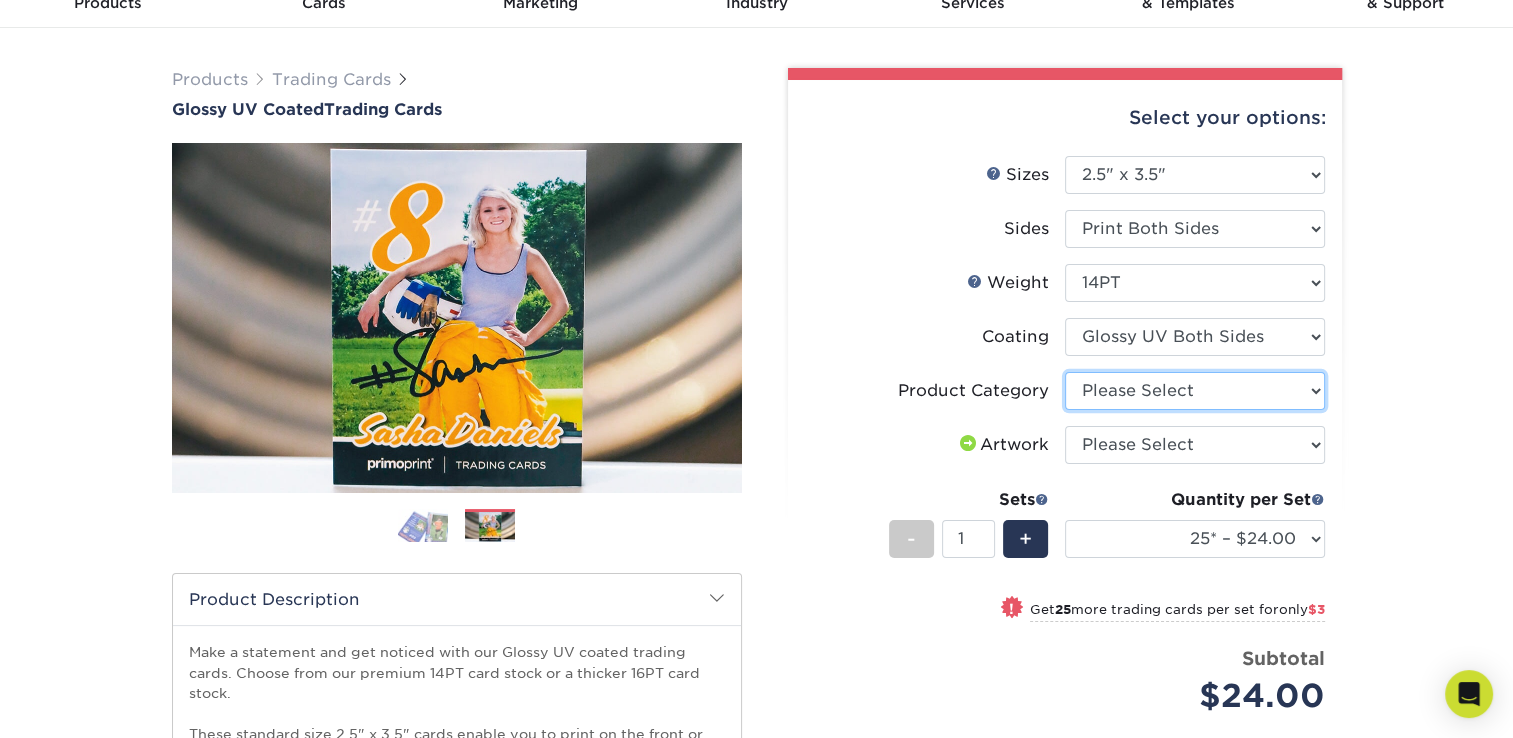 click on "Please Select Trading Cards" at bounding box center (1195, 391) 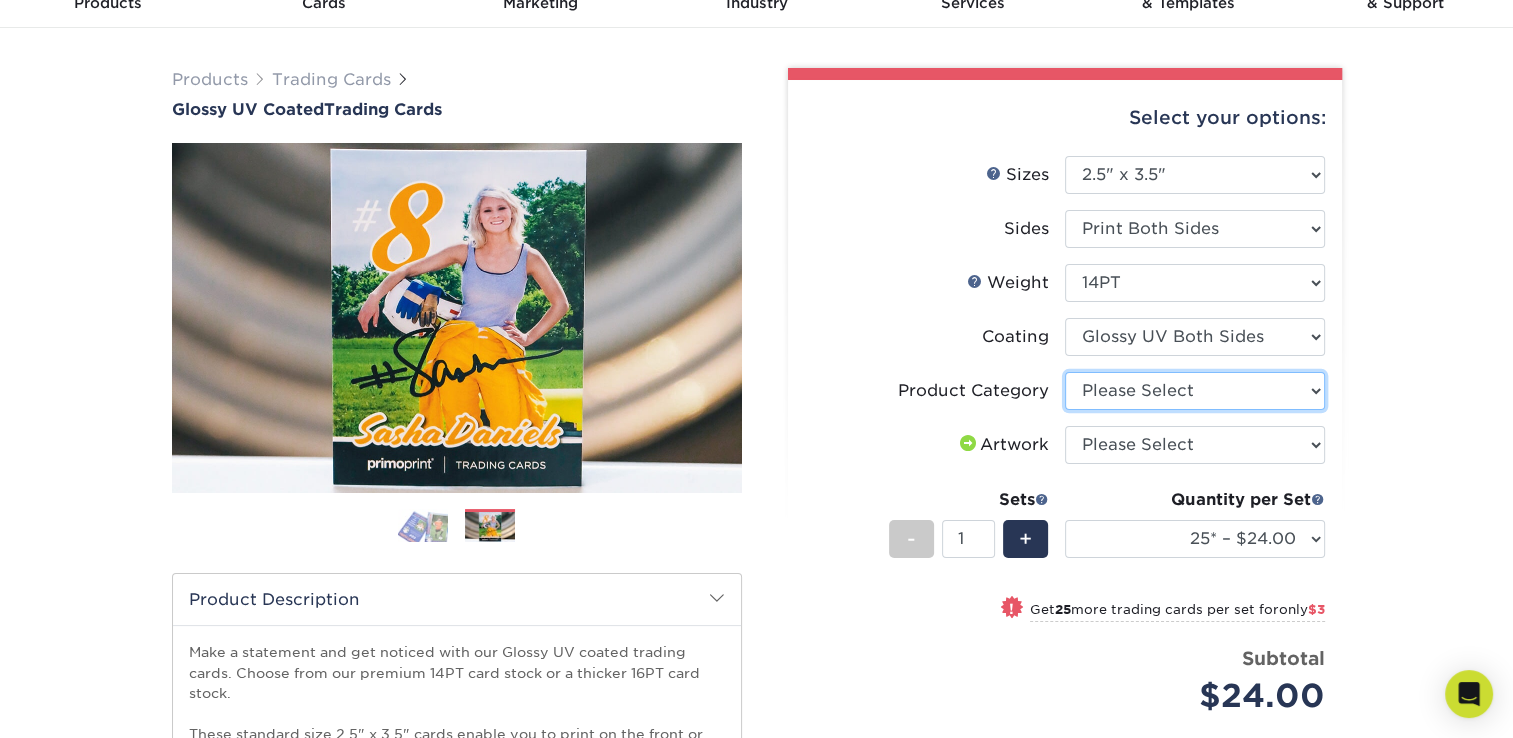 select on "c2f9bce9-36c2-409d-b101-c29d9d031e18" 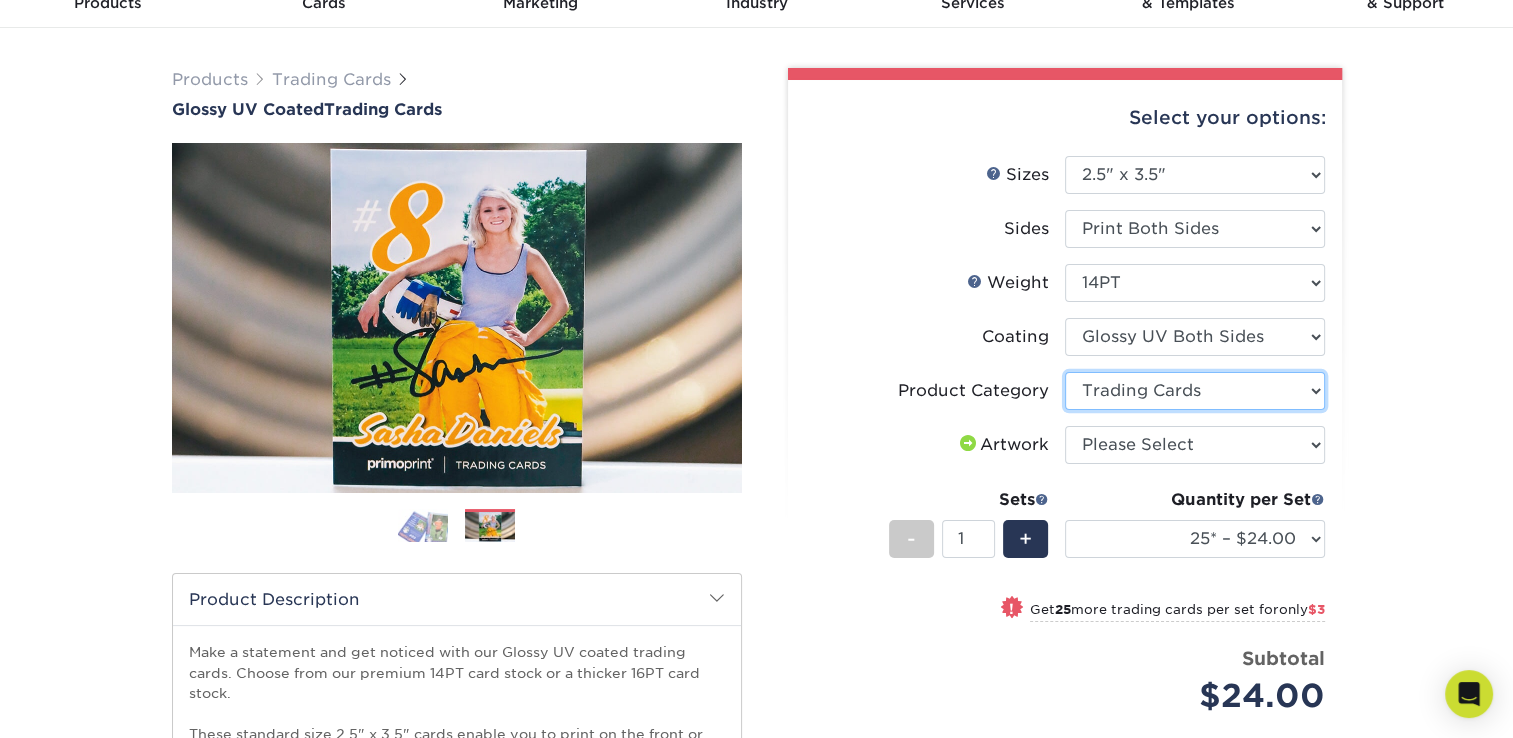 click on "Please Select Trading Cards" at bounding box center [1195, 391] 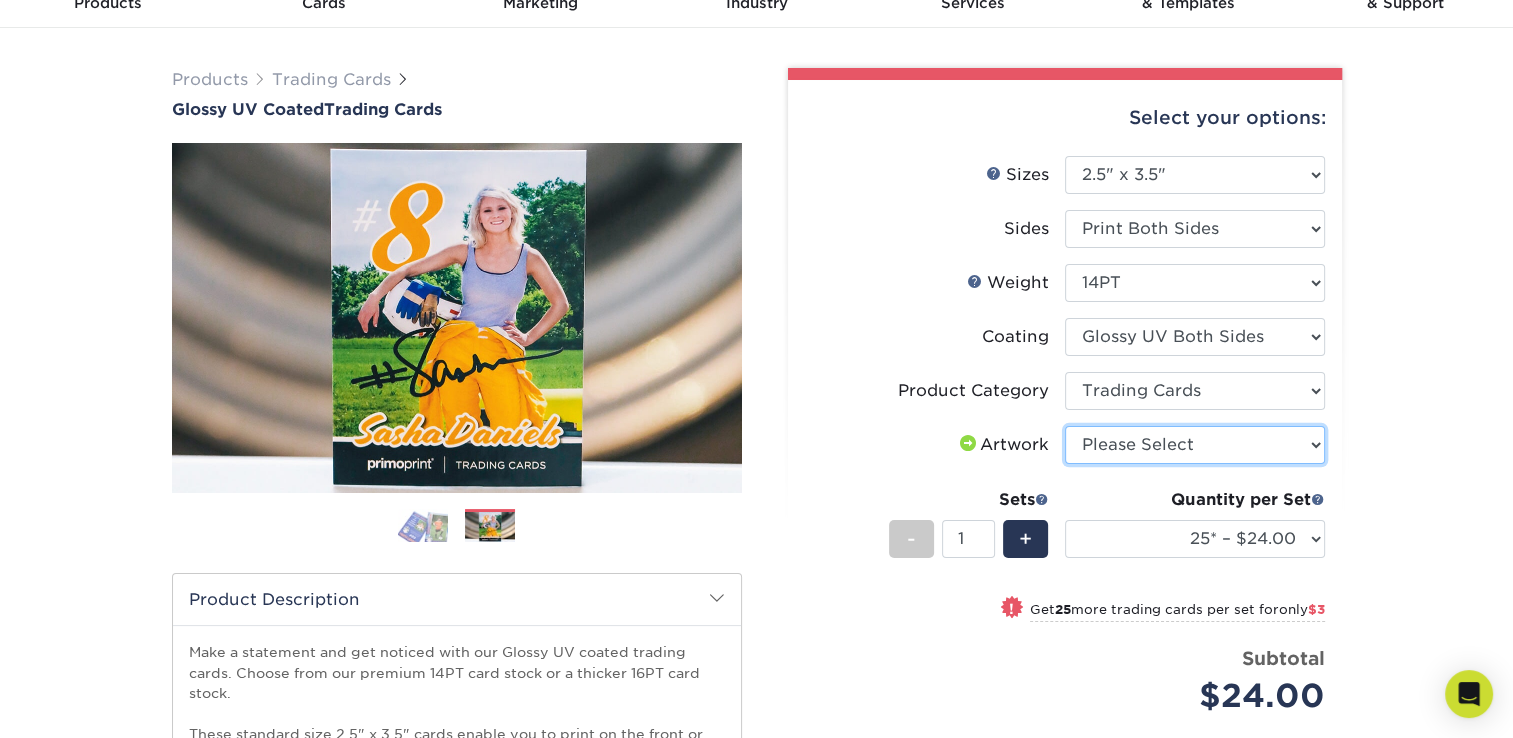 click on "Please Select I will upload files I need a design - $100" at bounding box center (1195, 445) 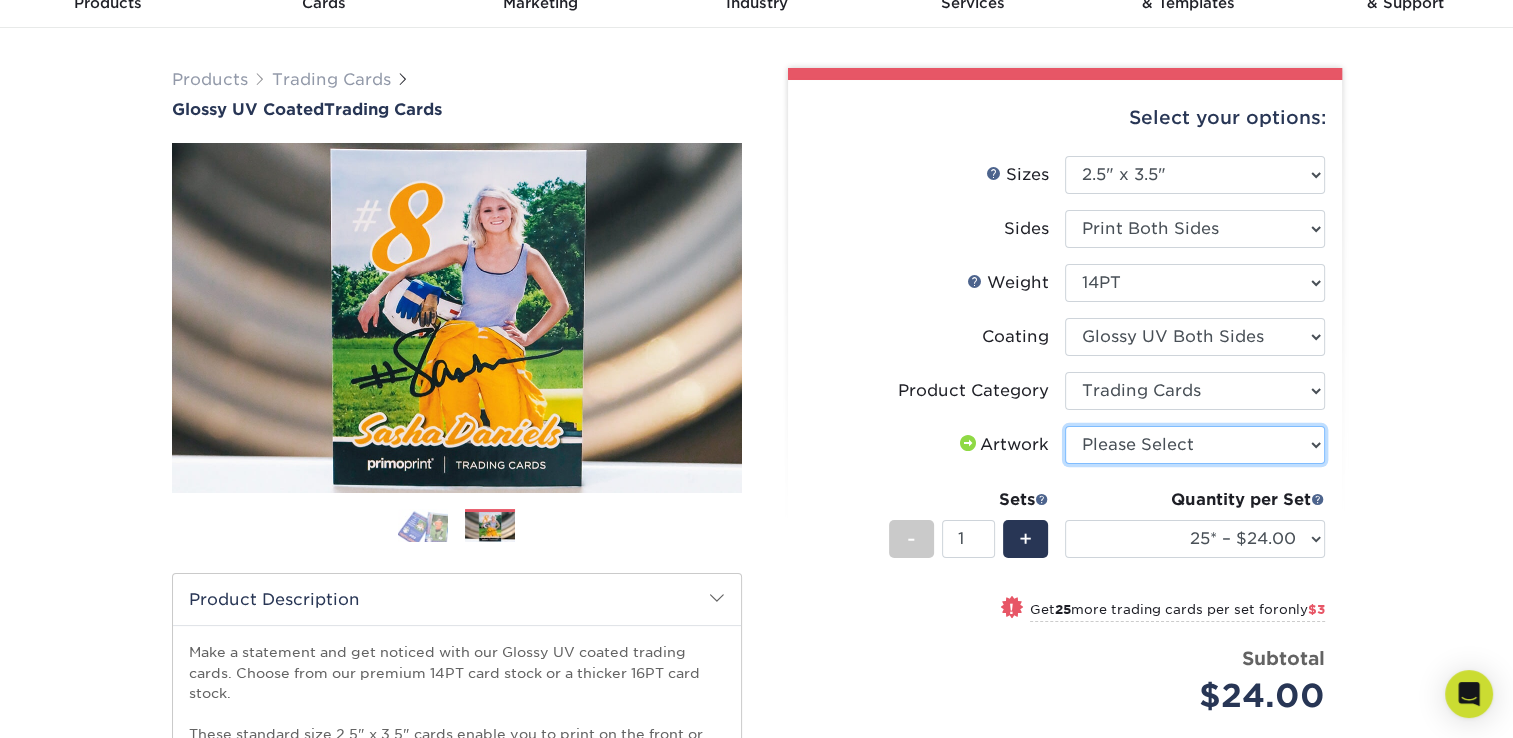 select on "upload" 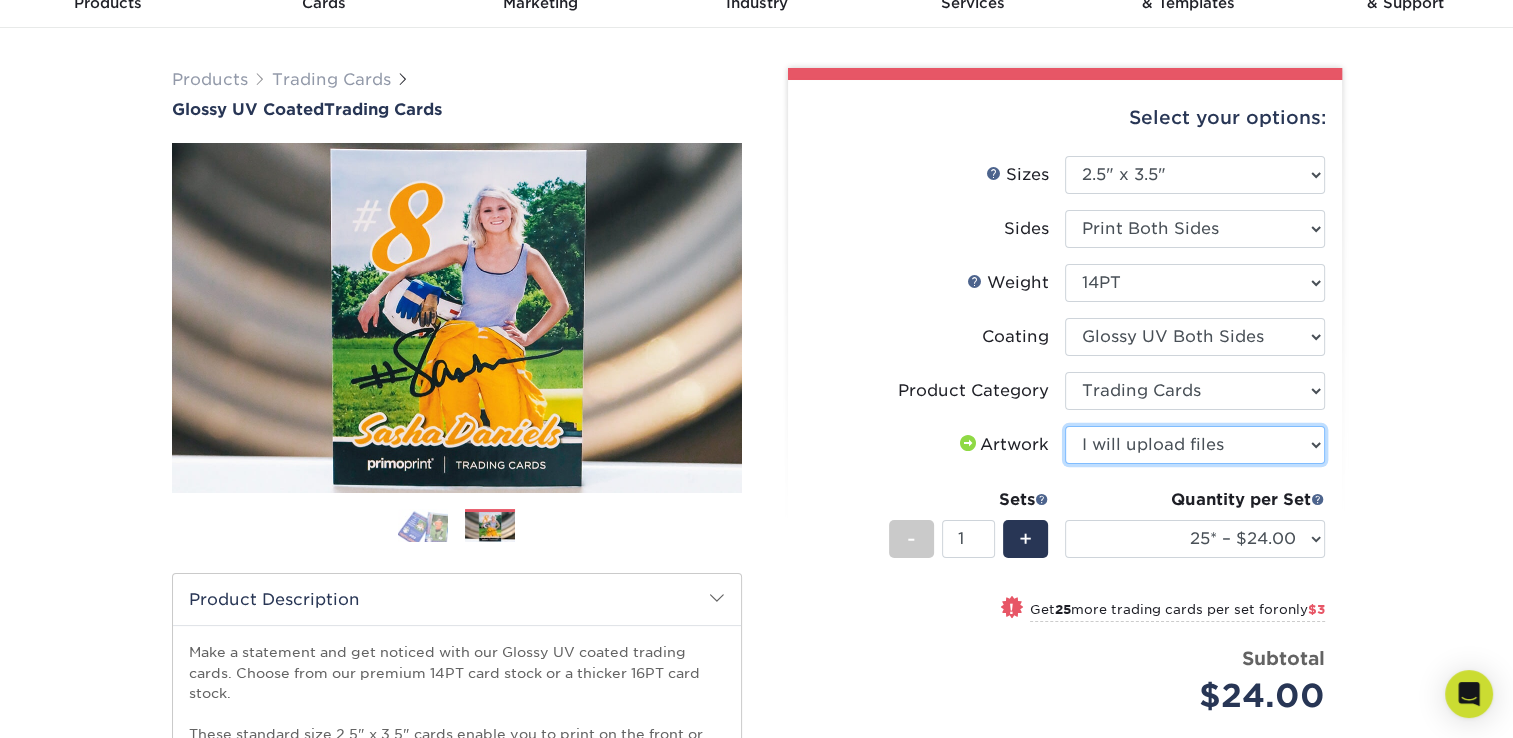 click on "Please Select I will upload files I need a design - $100" at bounding box center [1195, 445] 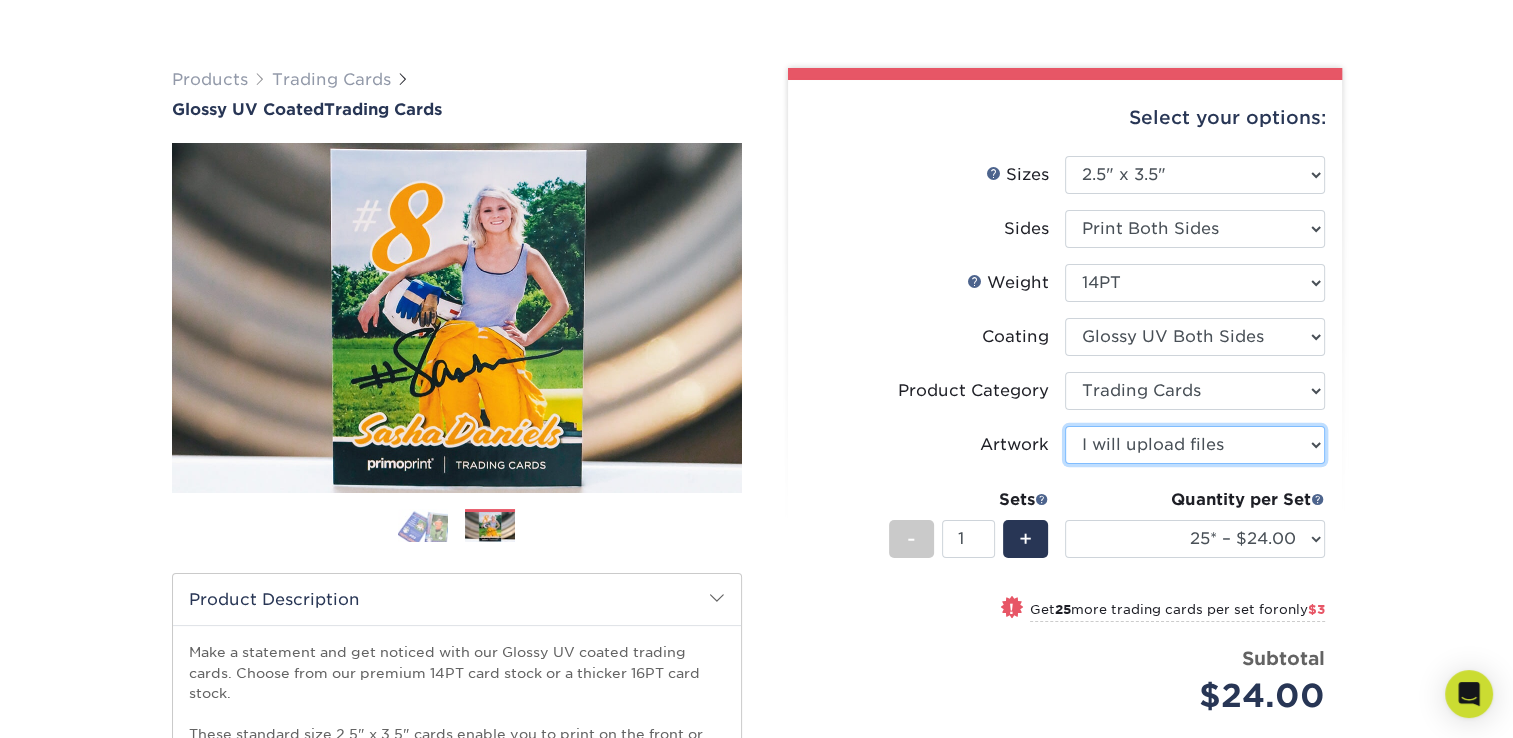 scroll, scrollTop: 200, scrollLeft: 0, axis: vertical 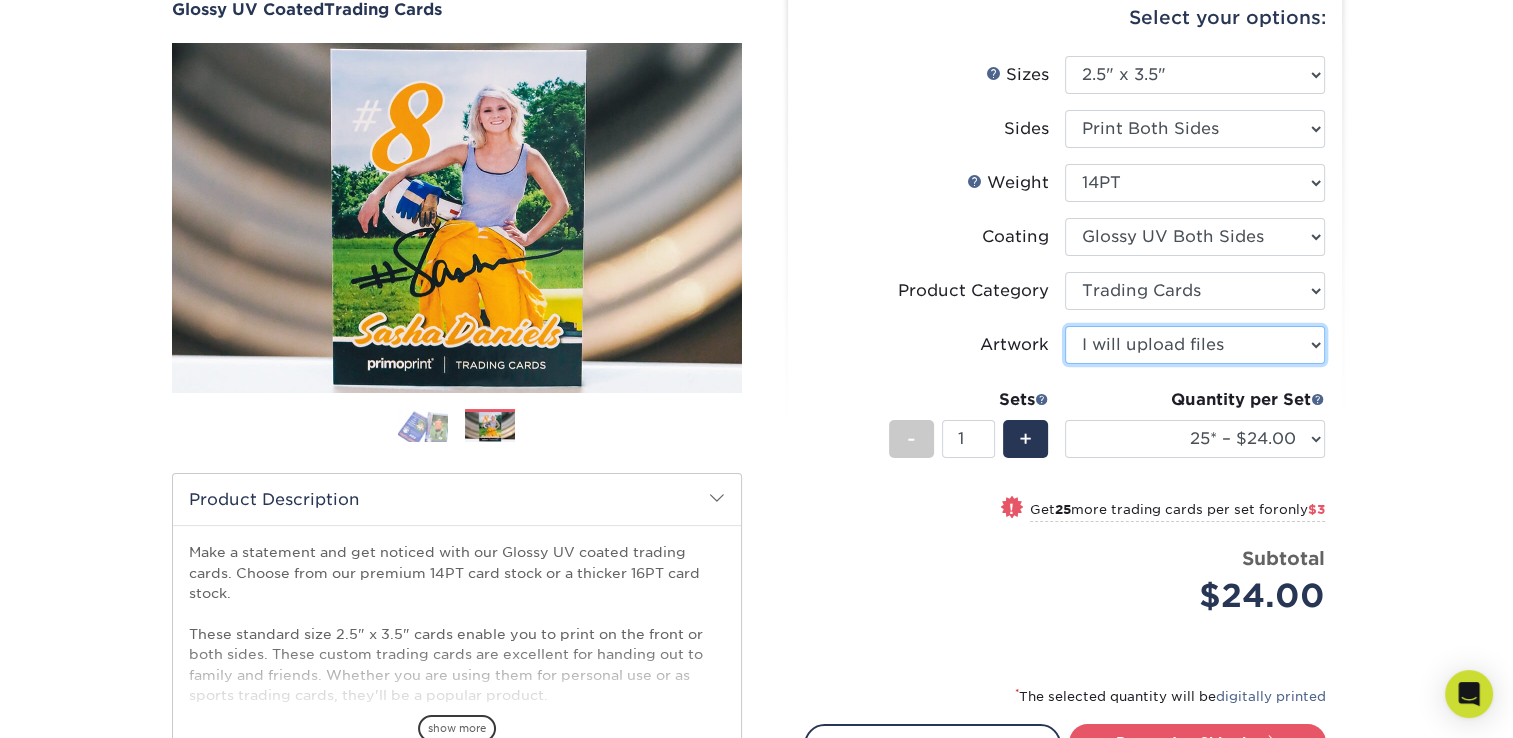click on "Please Select I will upload files I need a design - $100" at bounding box center (1195, 345) 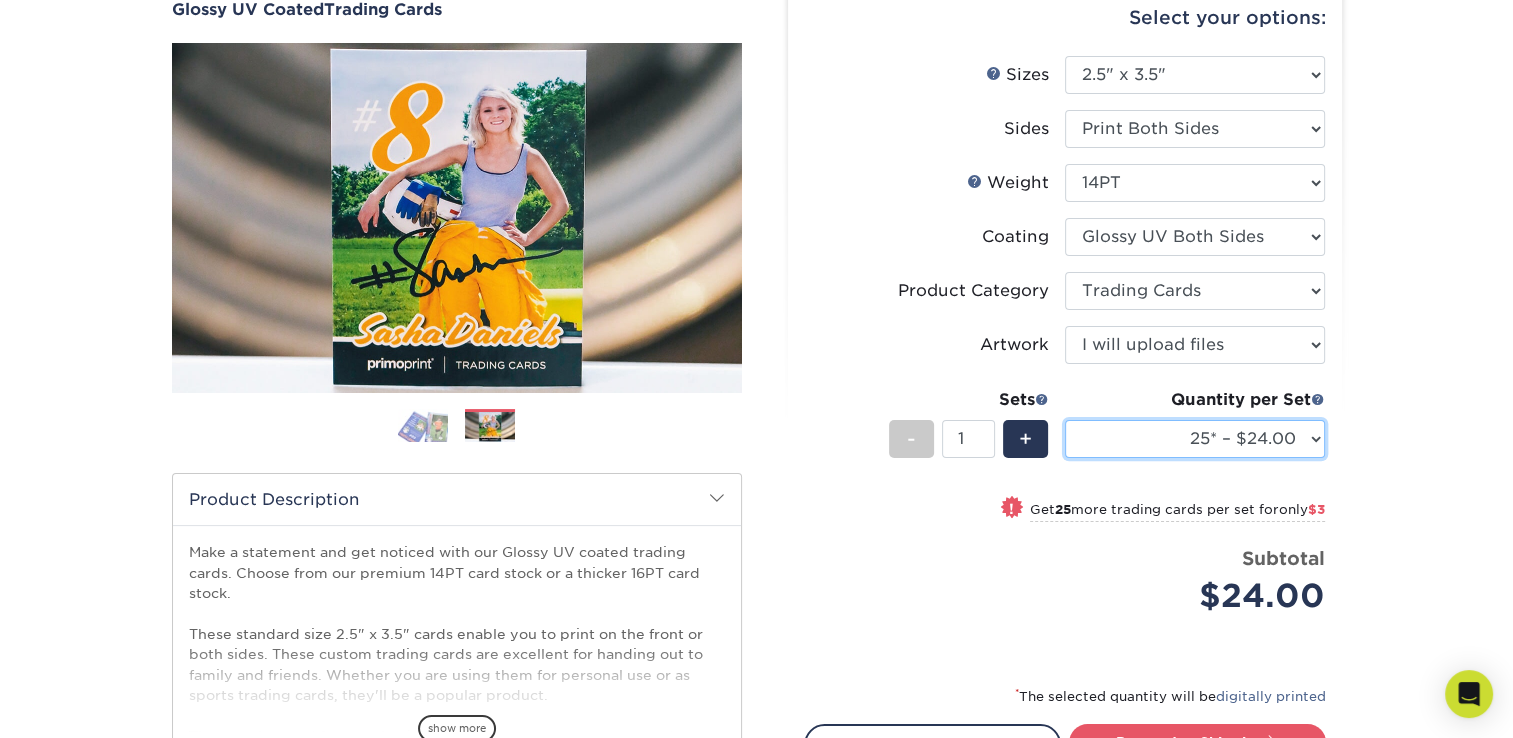 click on "25* – $24.00 50* – $27.00 75* – $34.00 100* – $37.00 250* – $48.00 500 – $59.00 1000 – $72.00 2500 – $144.00 5000 – $196.00 10000 – $384.00 15000 – $565.00 20000 – $757.00 25000 – $921.00" at bounding box center (1195, 439) 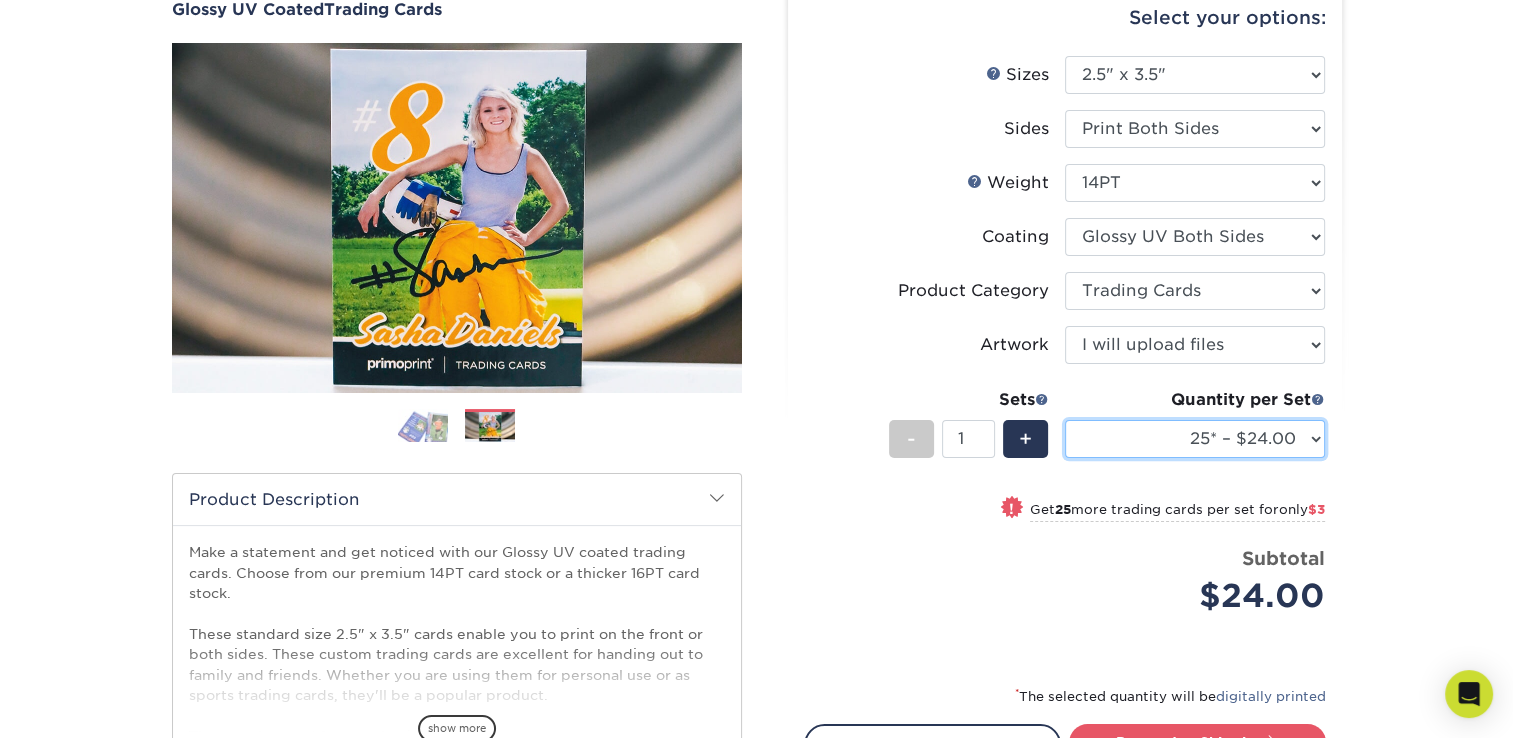 click on "25* – $24.00 50* – $27.00 75* – $34.00 100* – $37.00 250* – $48.00 500 – $59.00 1000 – $72.00 2500 – $144.00 5000 – $196.00 10000 – $384.00 15000 – $565.00 20000 – $757.00 25000 – $921.00" at bounding box center (1195, 439) 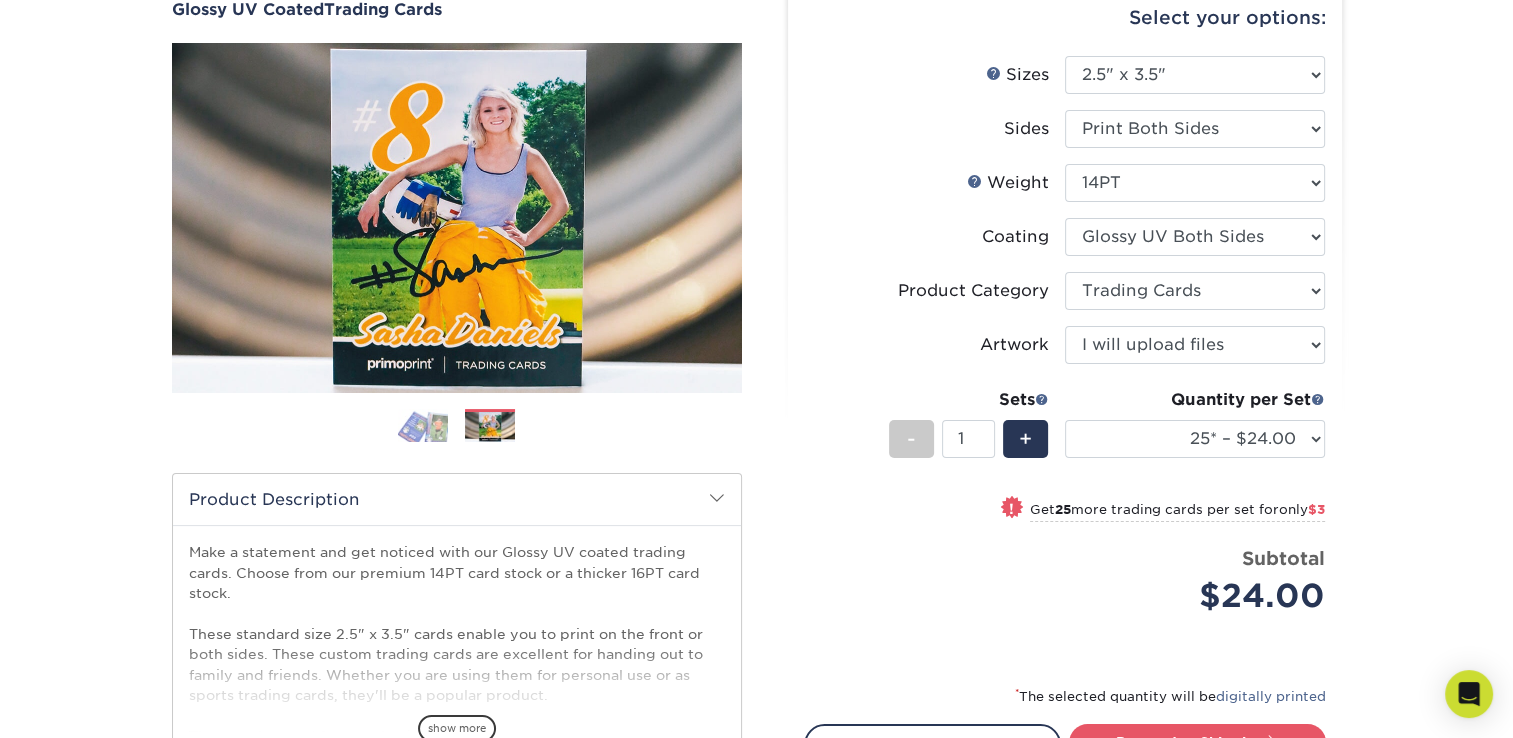 click on "!
Get  25  more trading cards per set for  only  $3" at bounding box center (1065, 521) 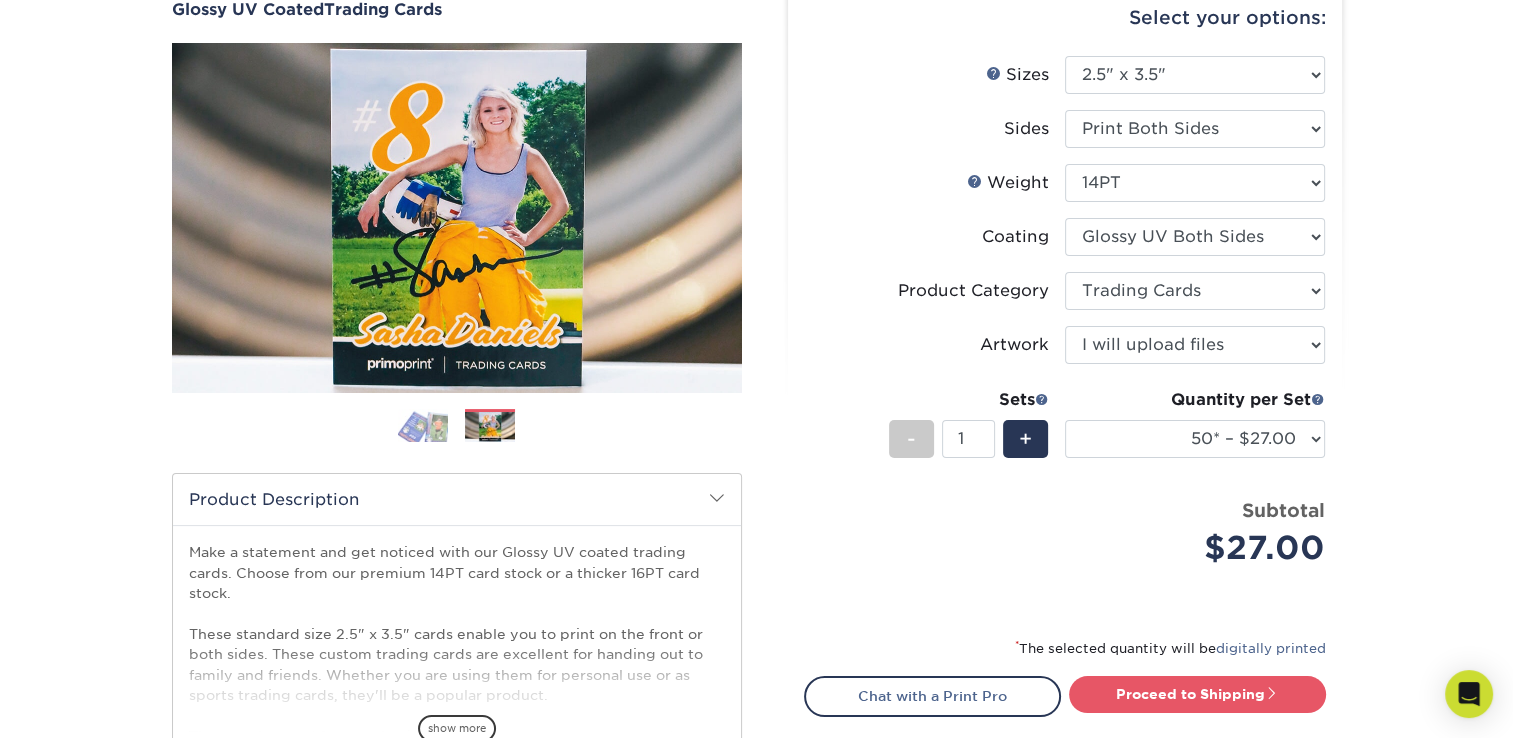 click on "$27.00" at bounding box center [1202, 548] 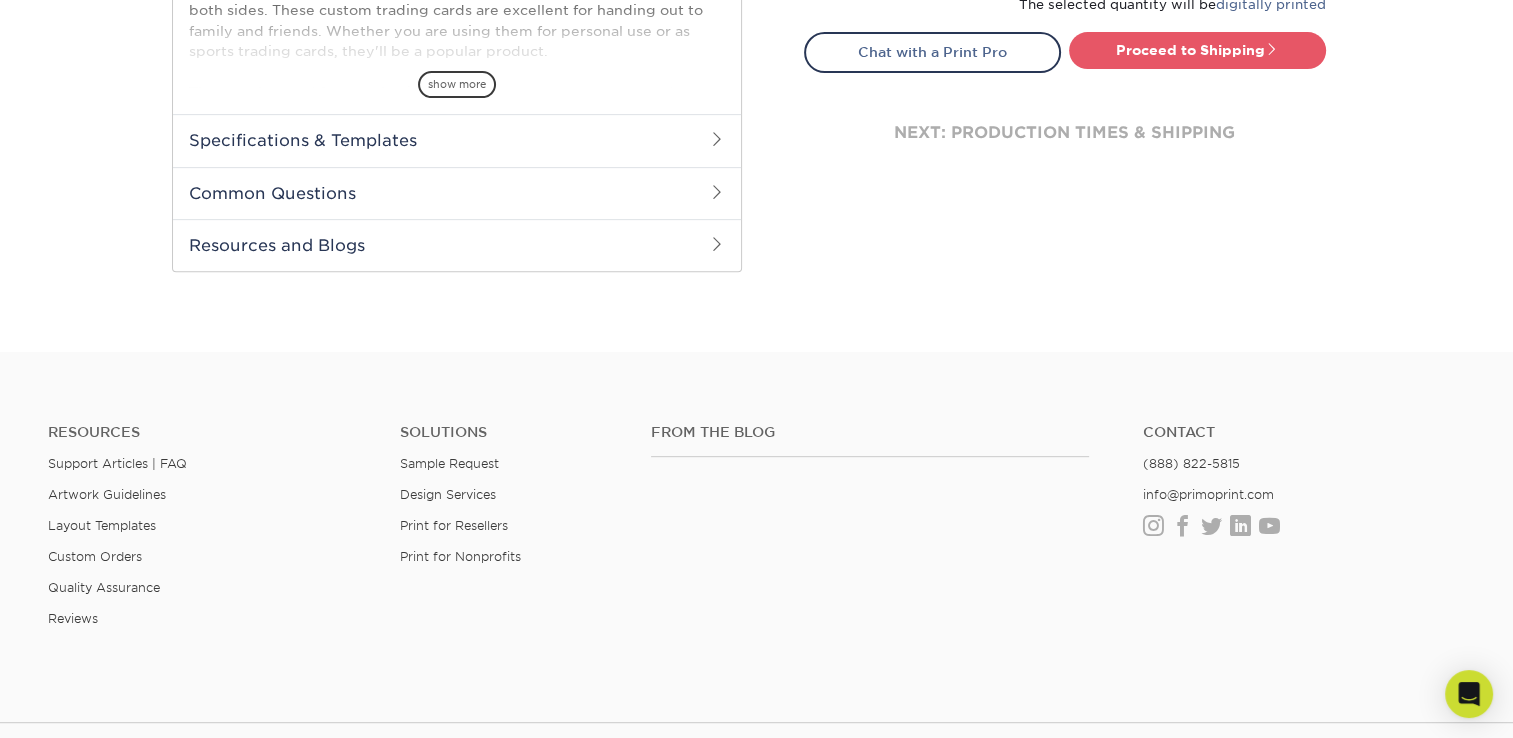 scroll, scrollTop: 1040, scrollLeft: 0, axis: vertical 